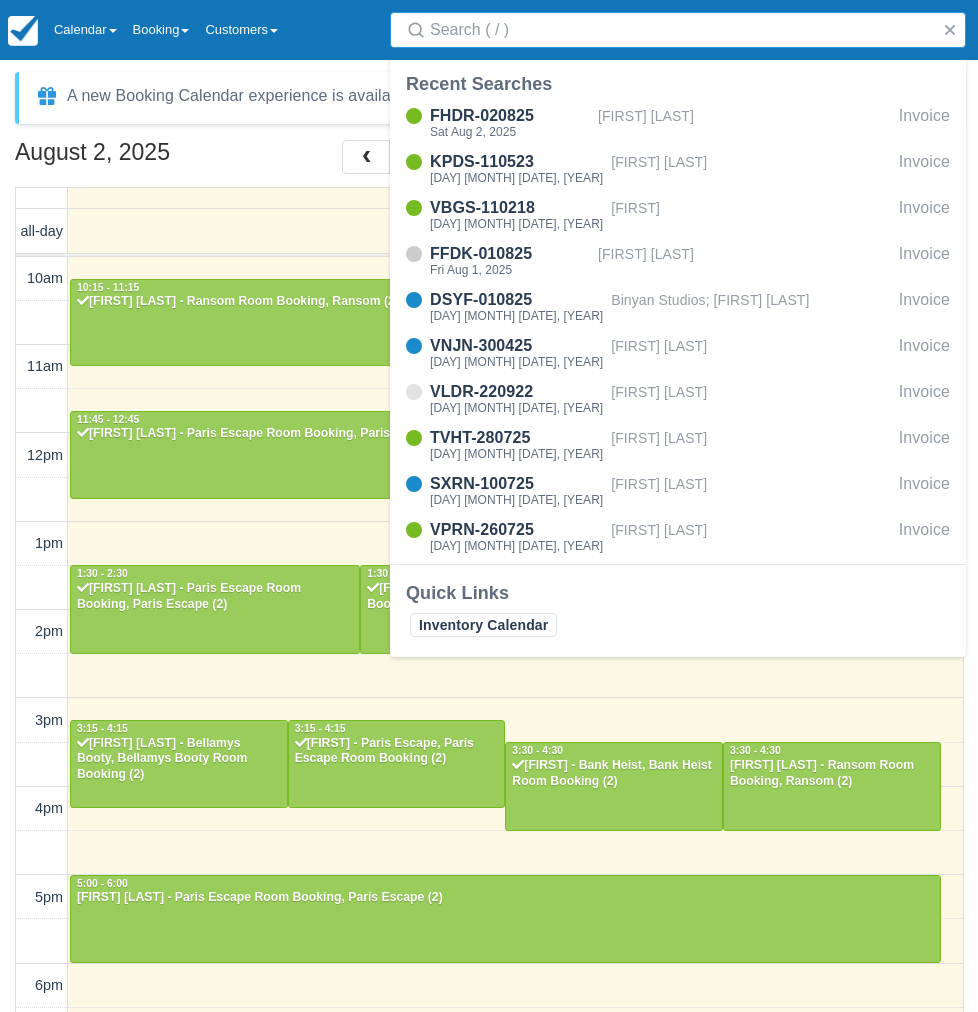 select 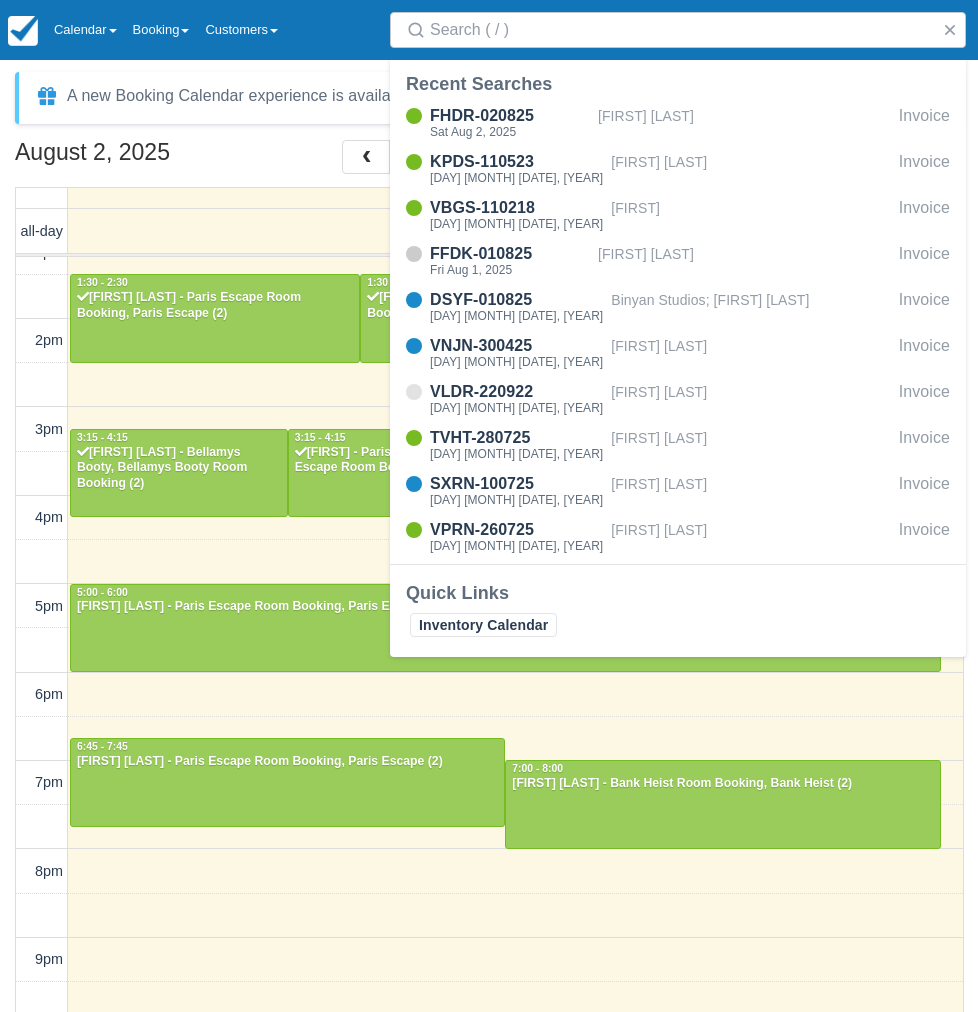 click on "August 2, 2025" at bounding box center [141, 158] 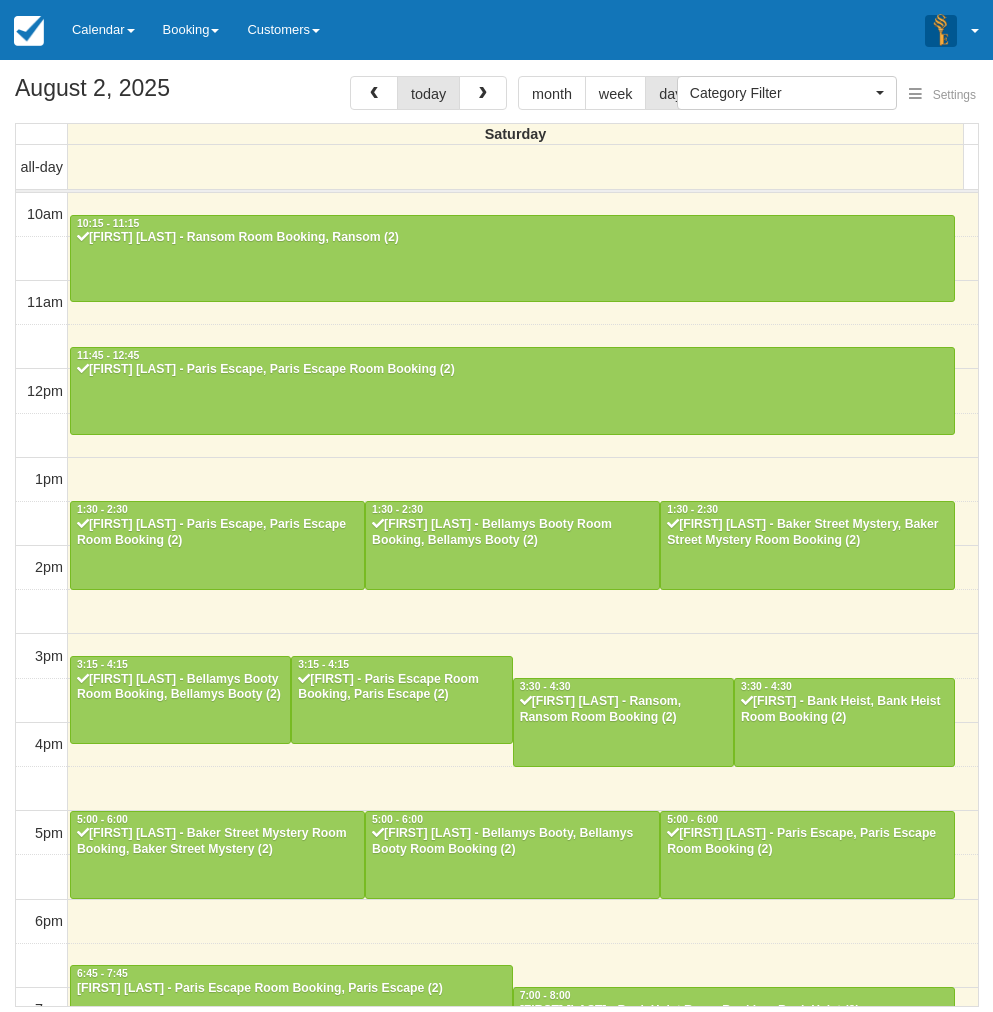 select 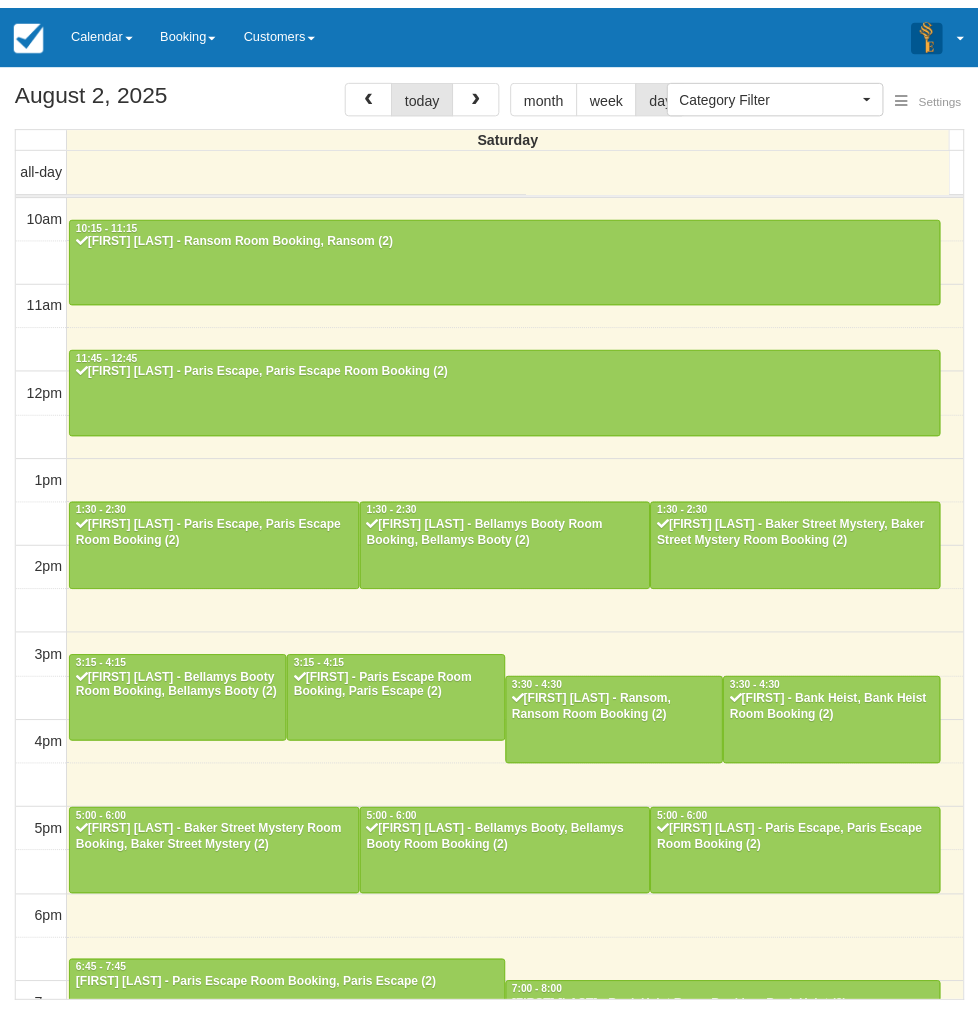 scroll, scrollTop: 0, scrollLeft: 0, axis: both 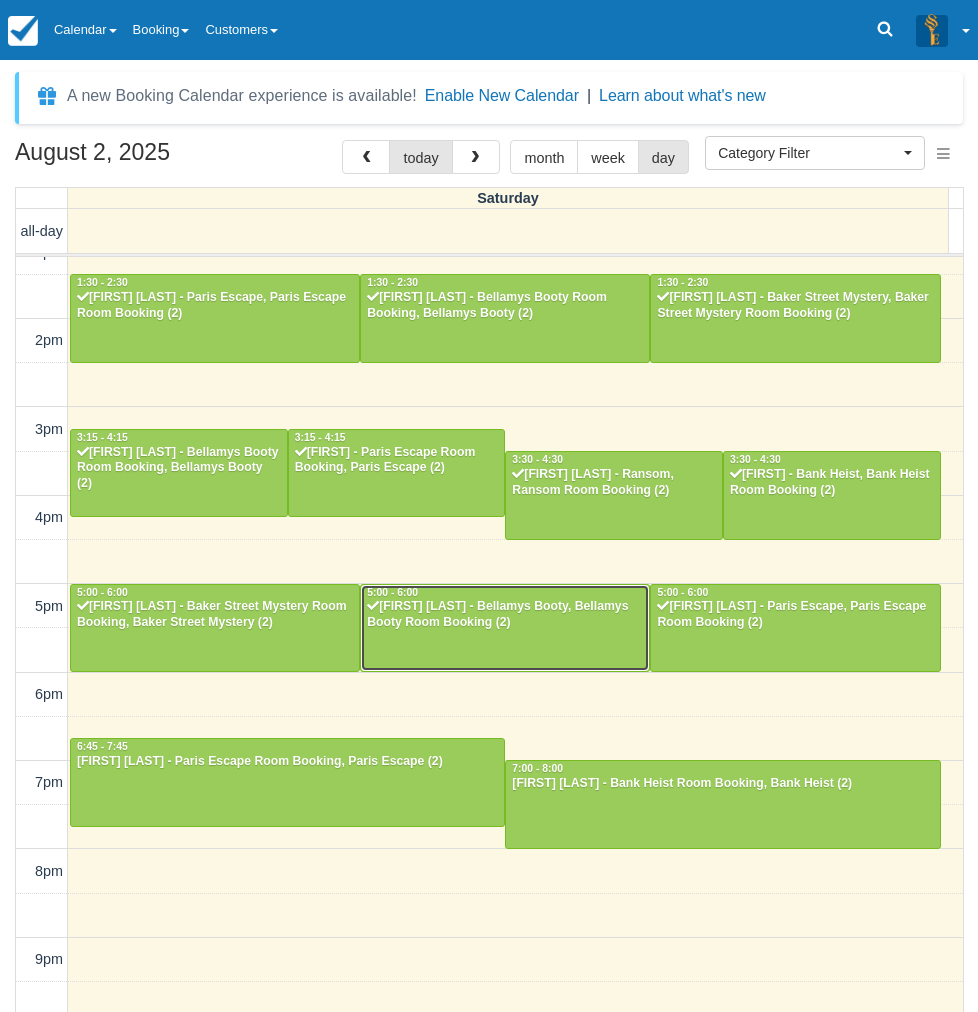 click at bounding box center (505, 628) 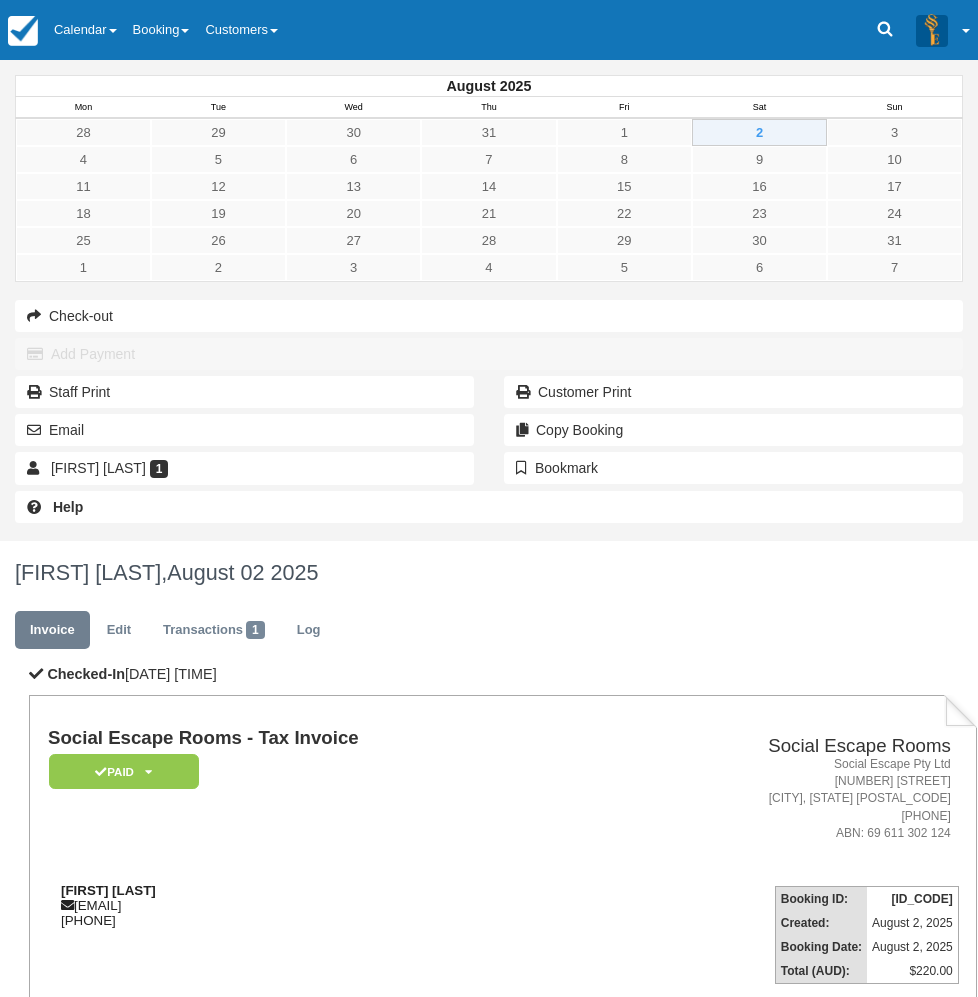 scroll, scrollTop: 0, scrollLeft: 0, axis: both 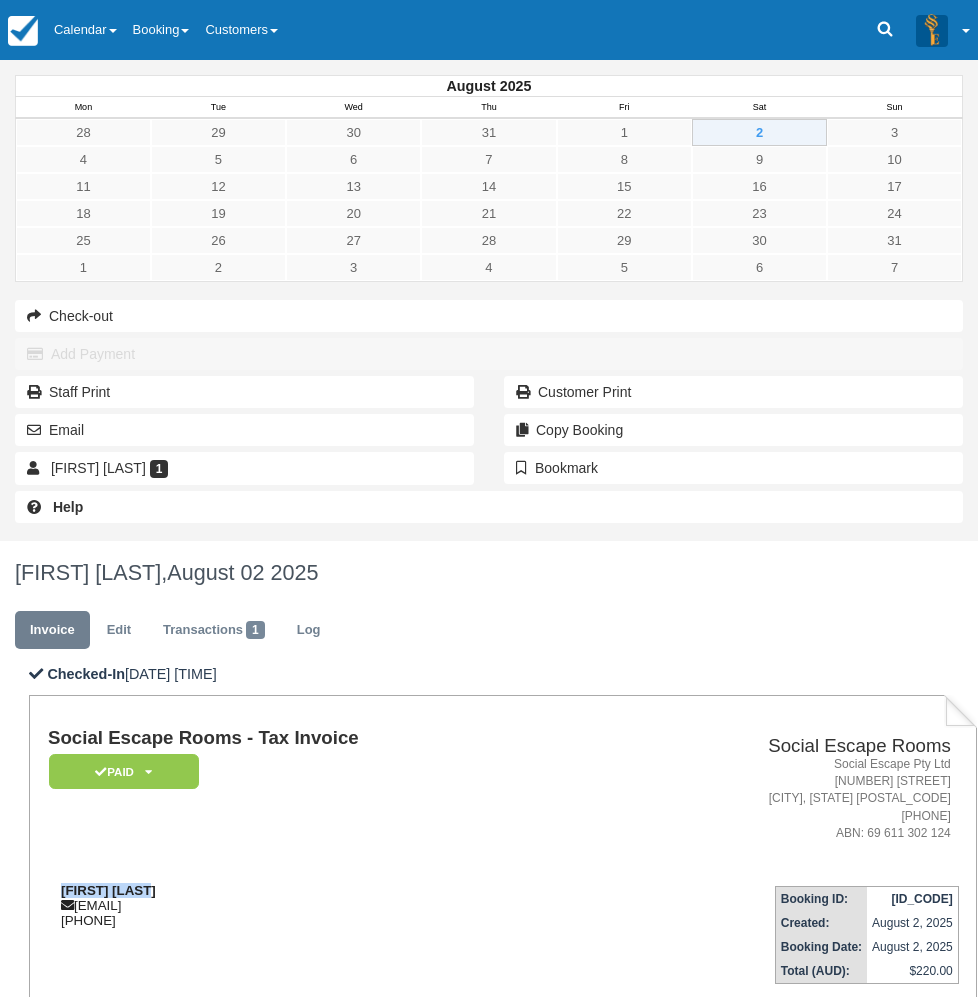 drag, startPoint x: 409, startPoint y: 405, endPoint x: 310, endPoint y: 414, distance: 99.40825 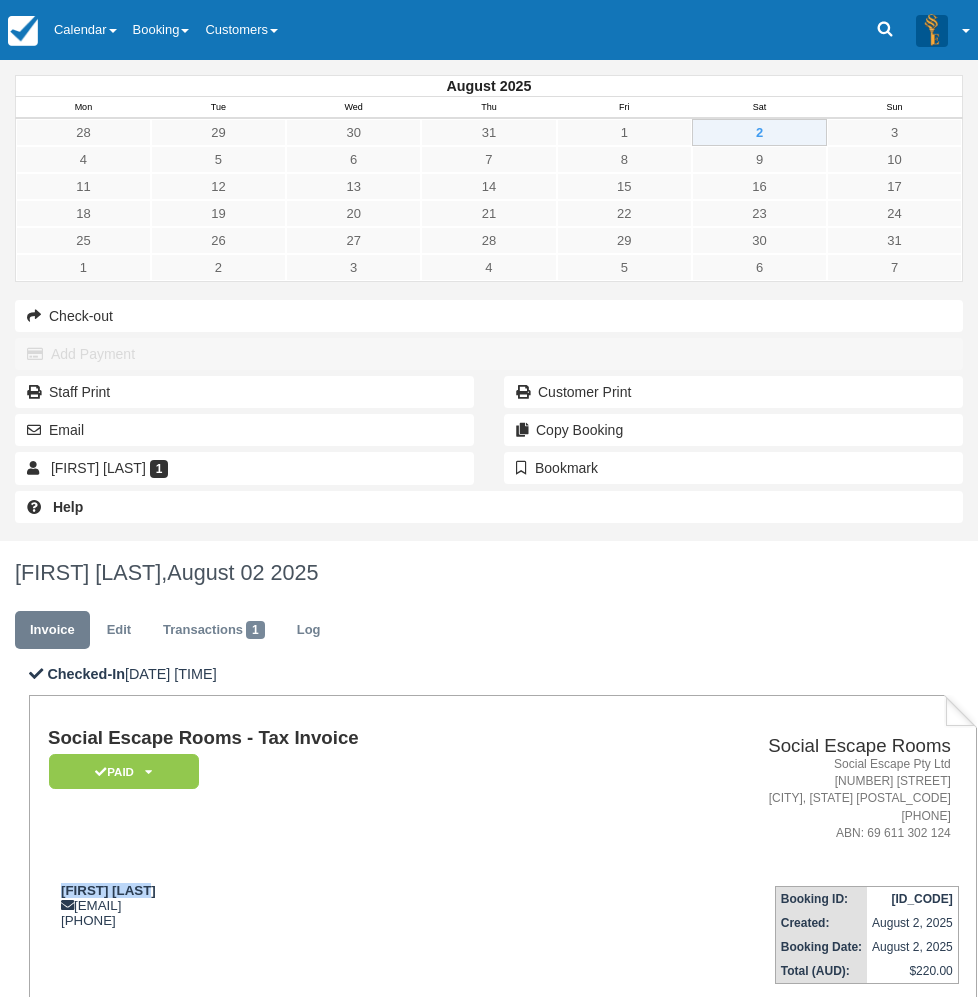copy on "Nadine Kauley" 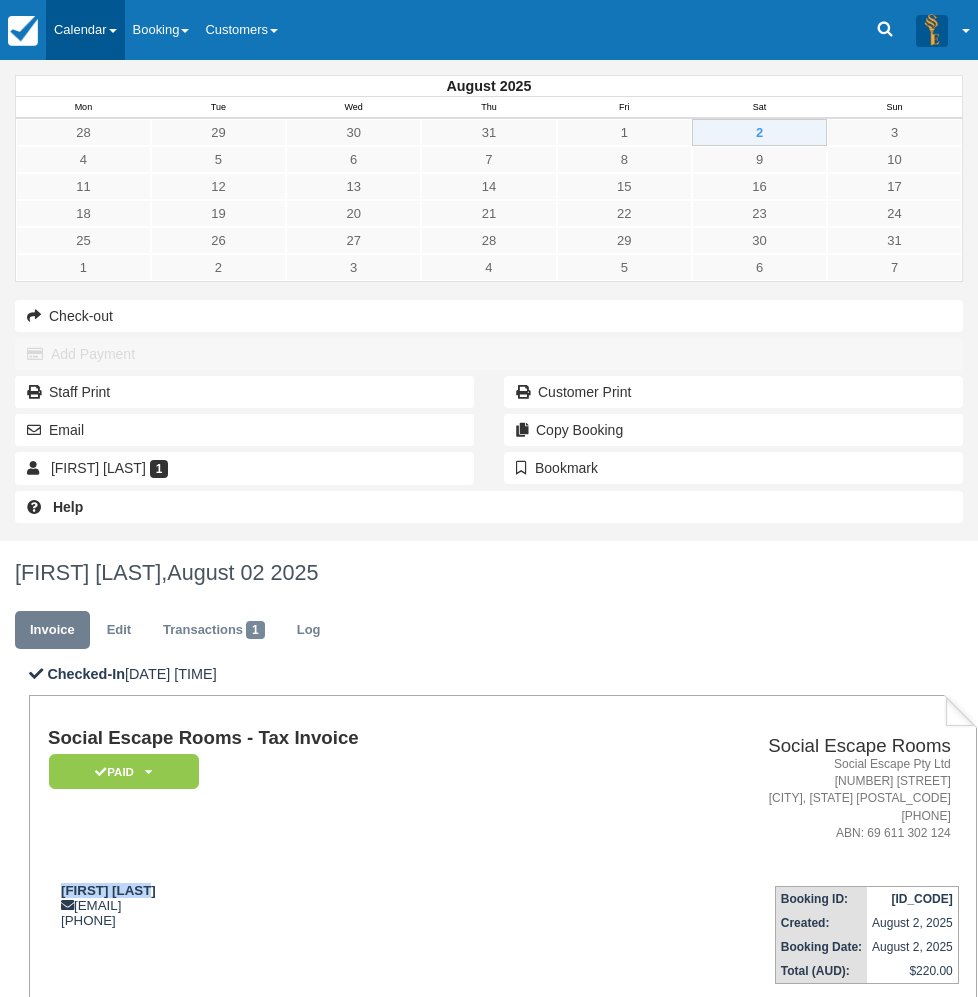 click on "Calendar" at bounding box center (85, 30) 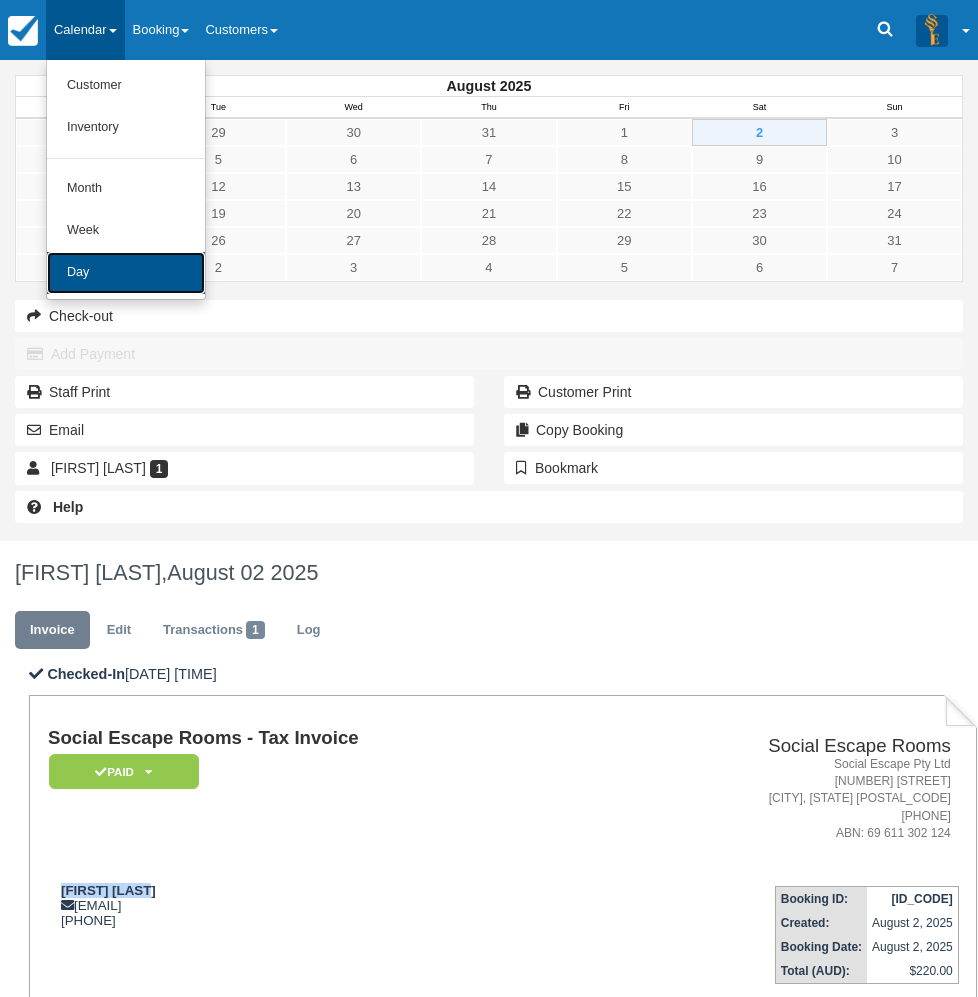 click on "Day" at bounding box center [126, 273] 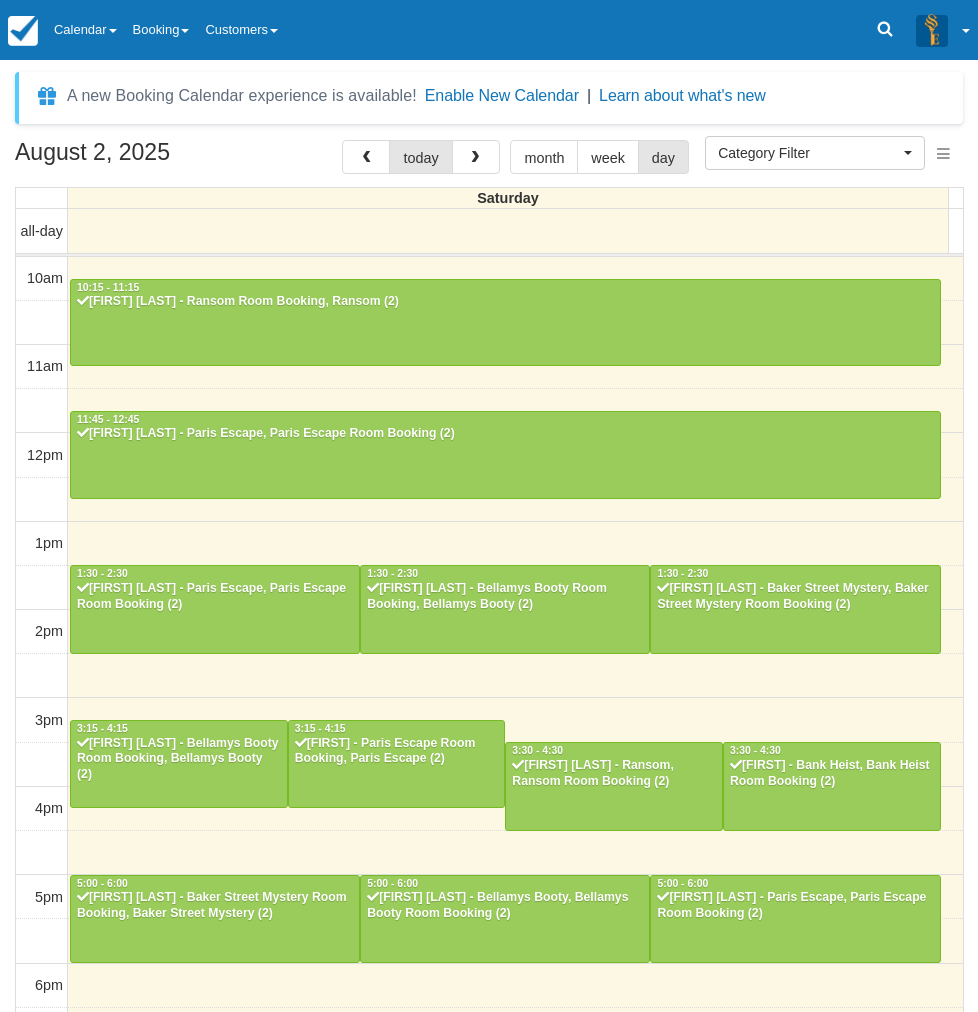 select 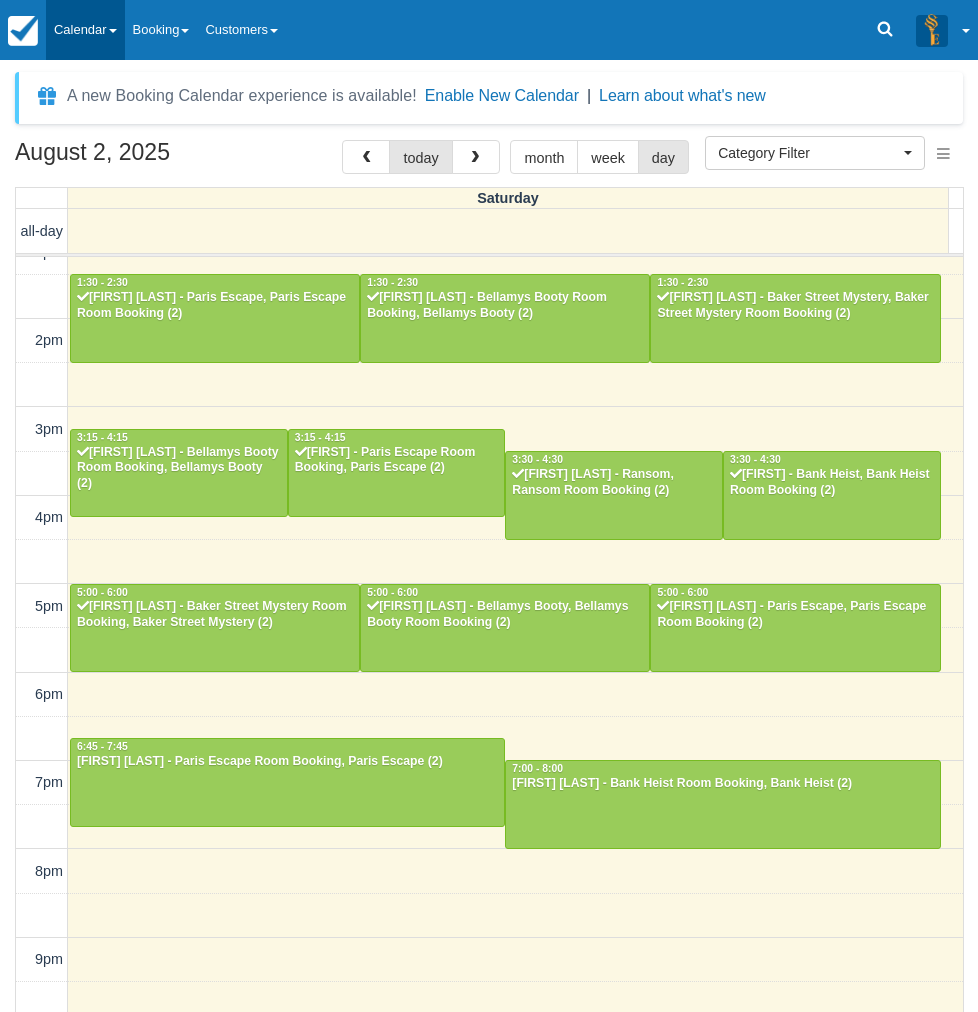 click on "Calendar" at bounding box center (85, 30) 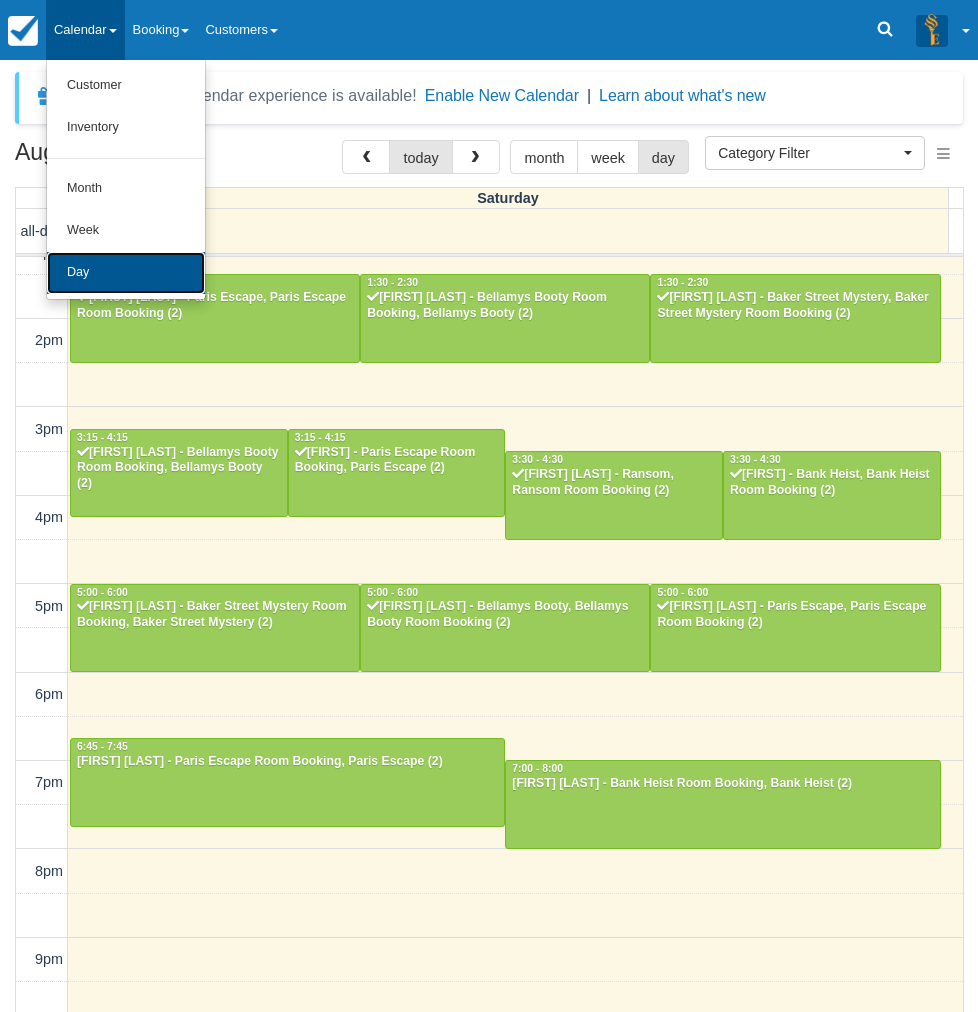 click on "Day" at bounding box center [126, 273] 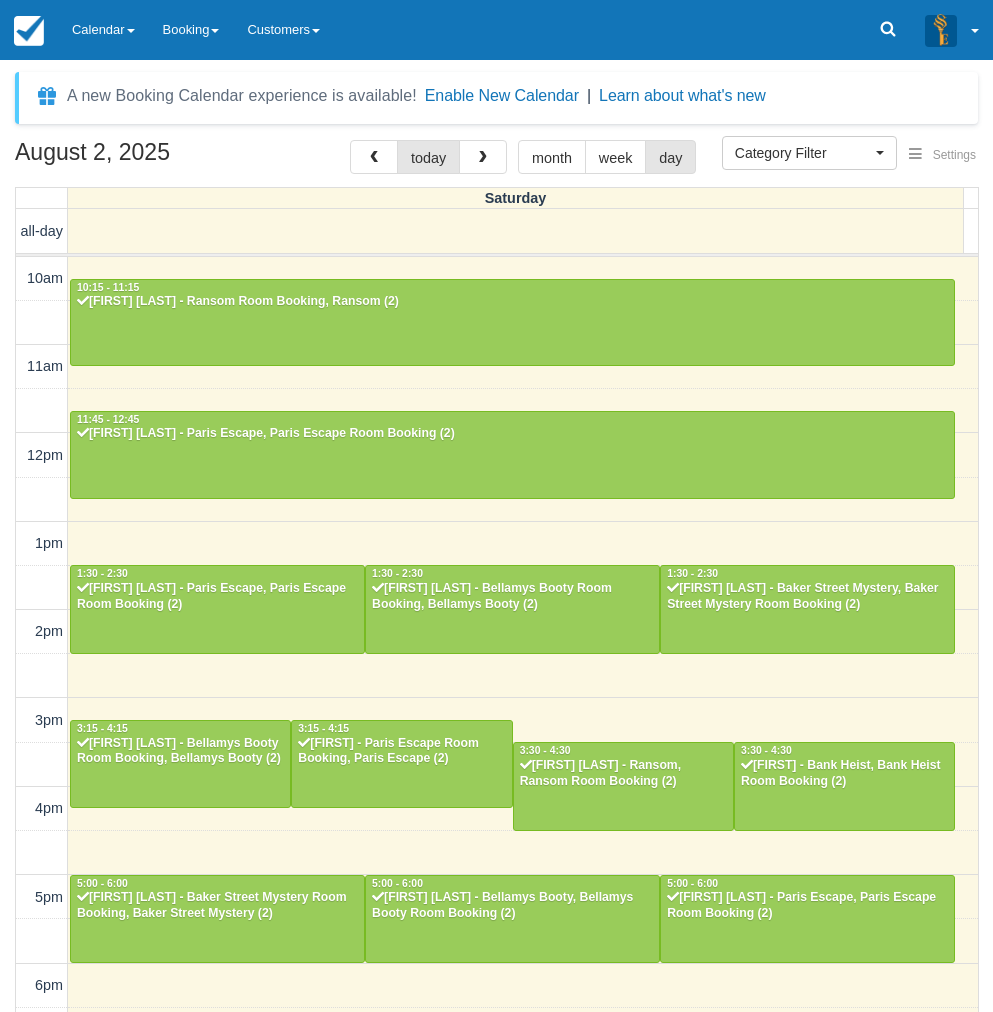 select 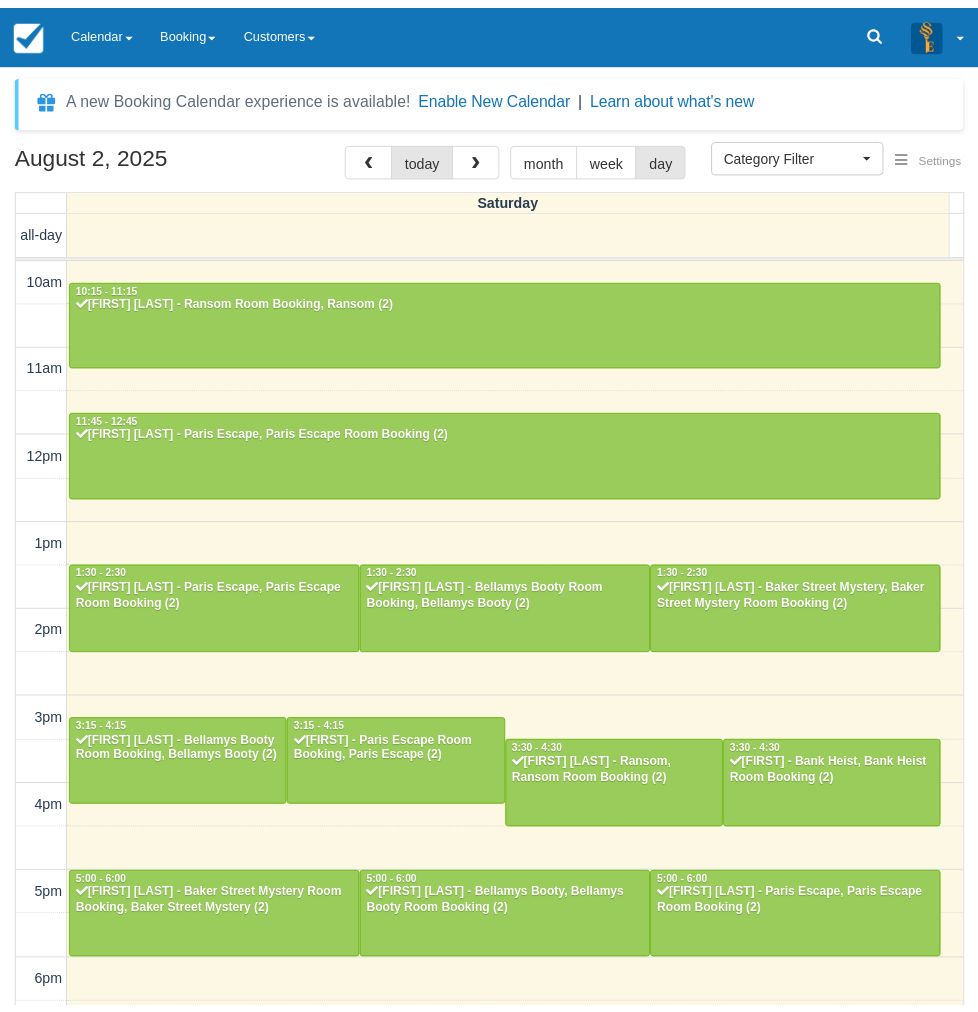scroll, scrollTop: 0, scrollLeft: 0, axis: both 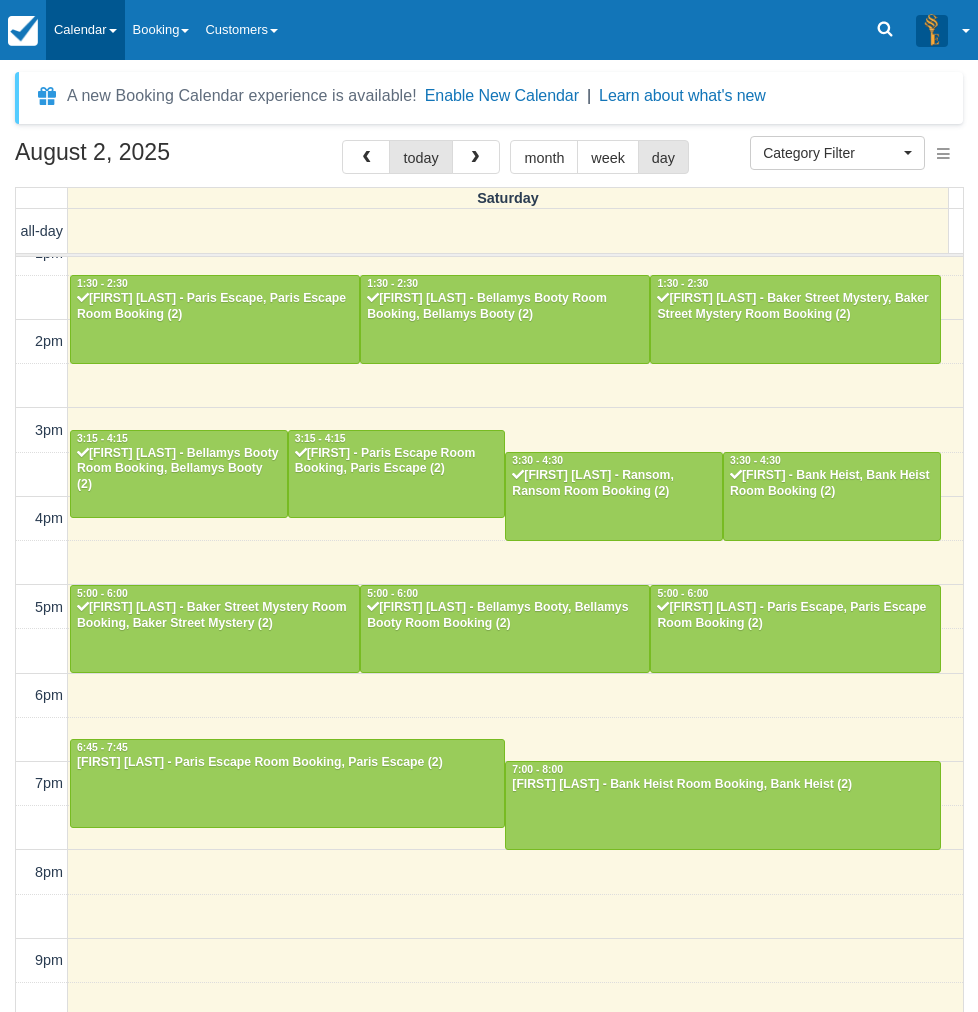 click on "Calendar" at bounding box center (85, 30) 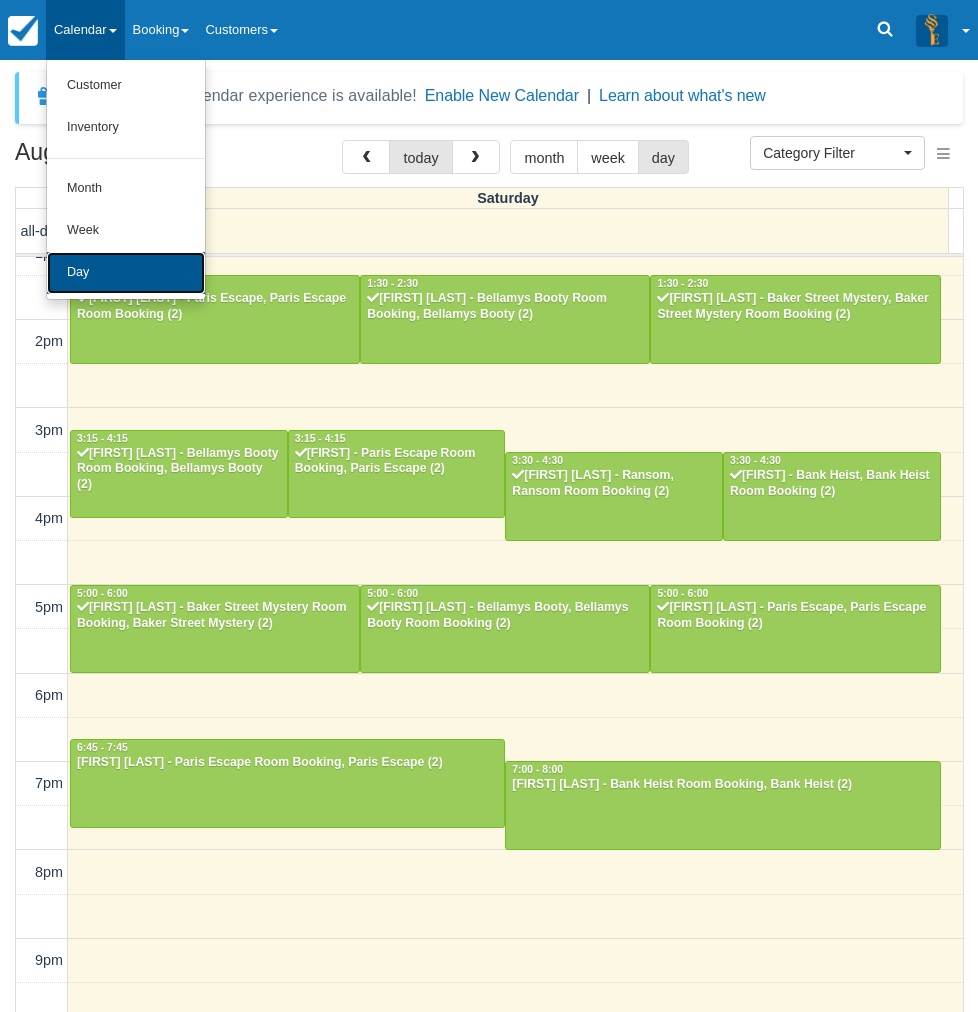 click on "Day" at bounding box center [126, 273] 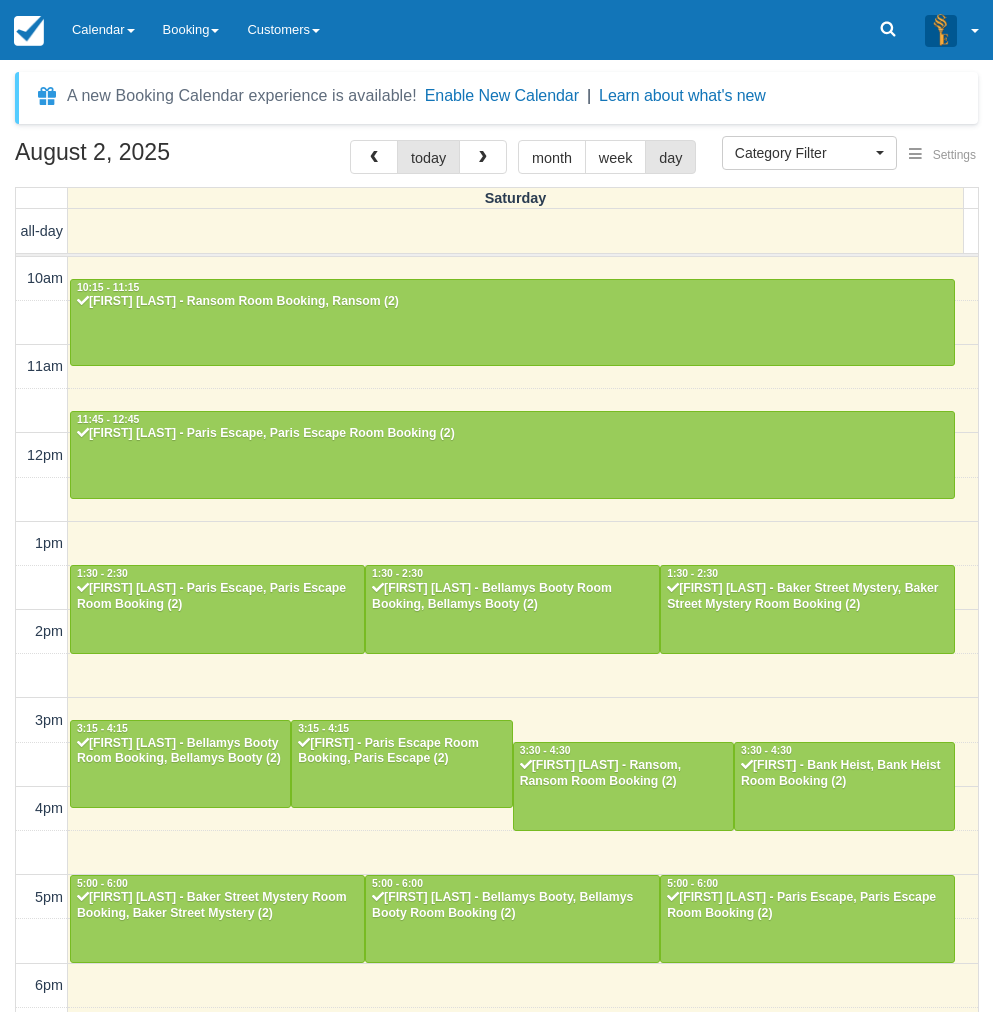 select 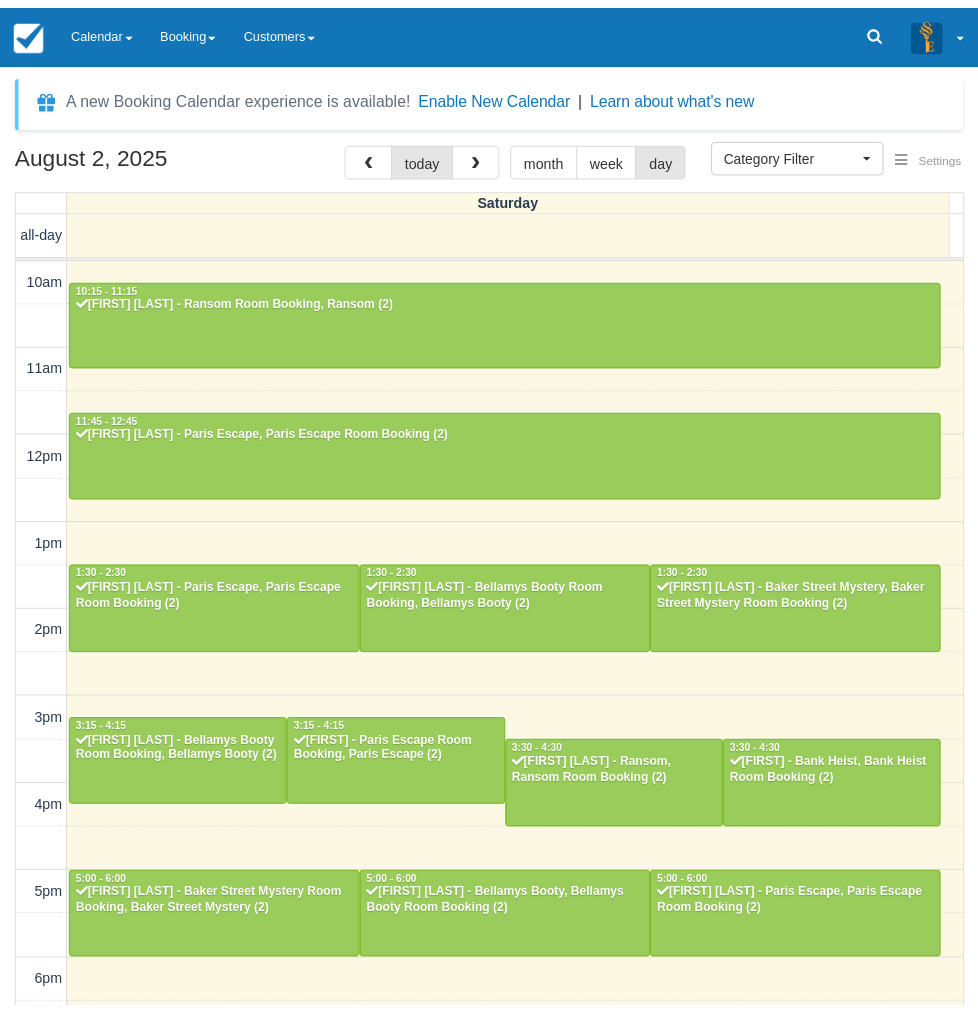 scroll, scrollTop: 0, scrollLeft: 0, axis: both 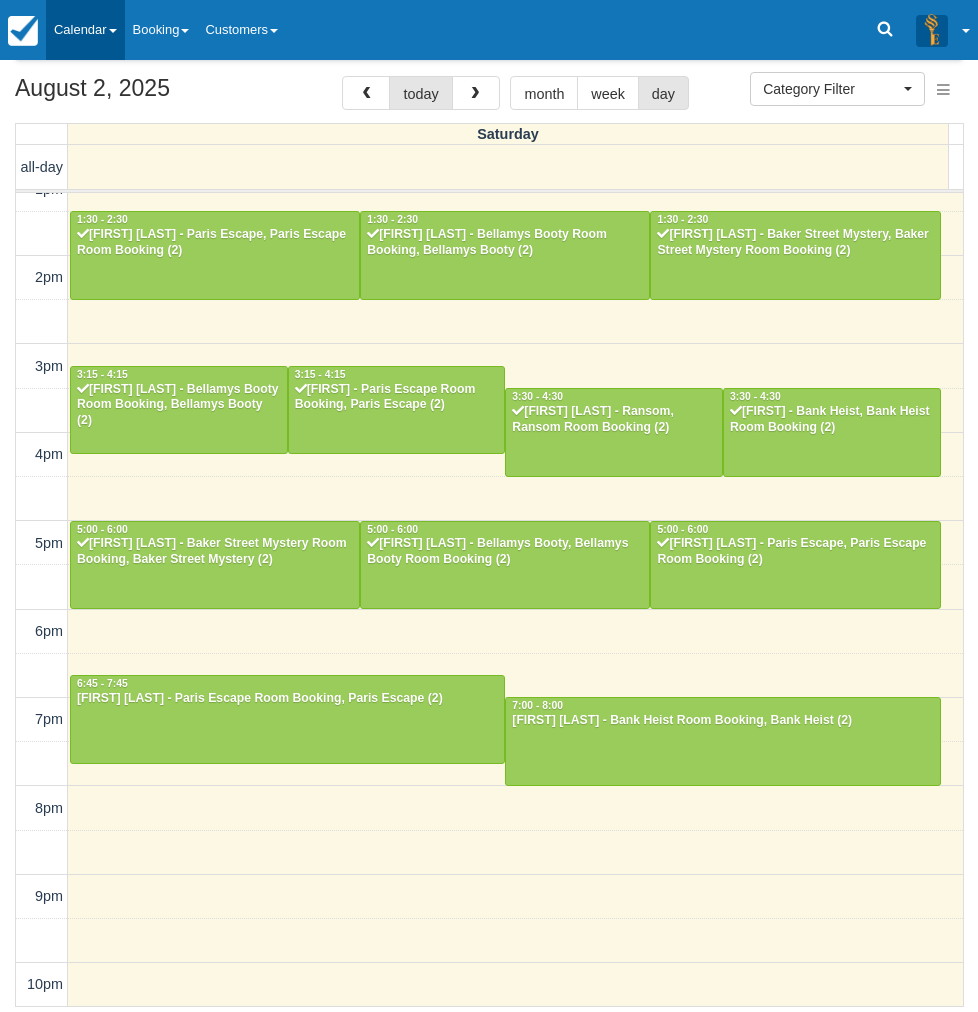 click on "Calendar" at bounding box center (85, 30) 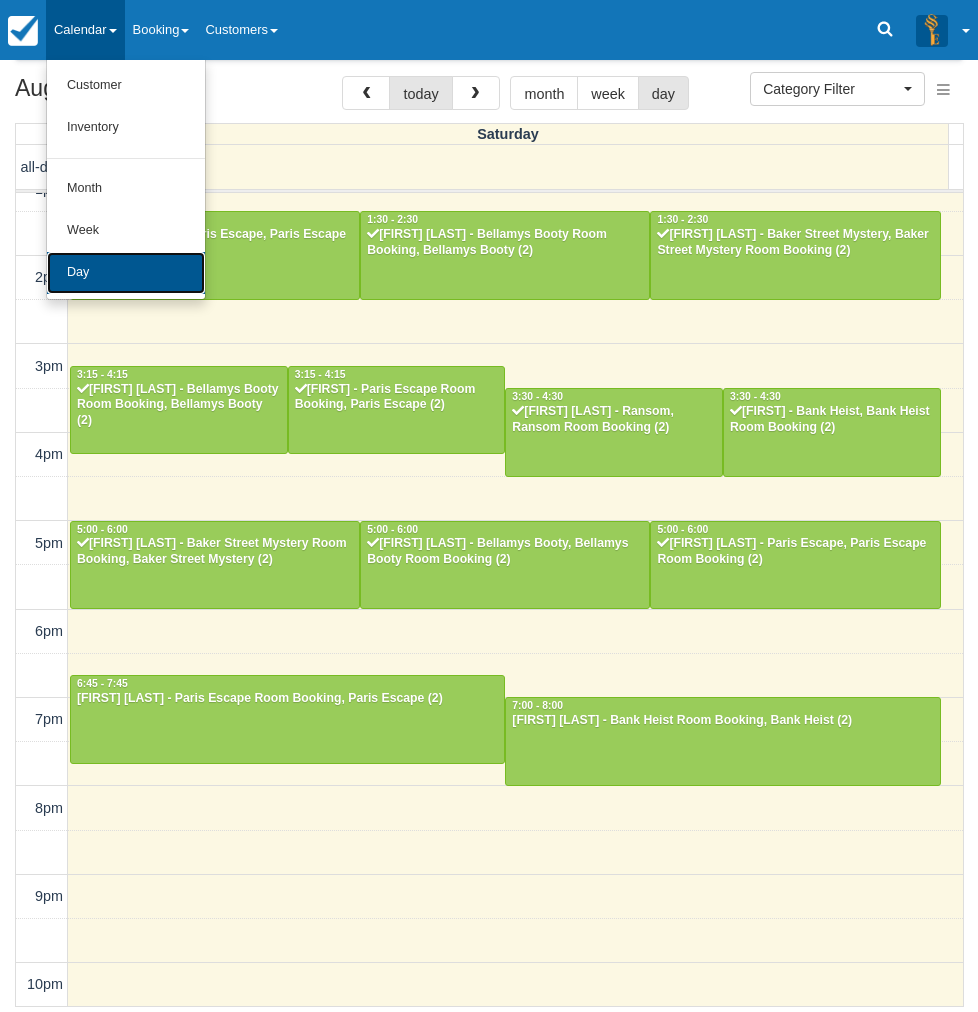 click on "Day" at bounding box center (126, 273) 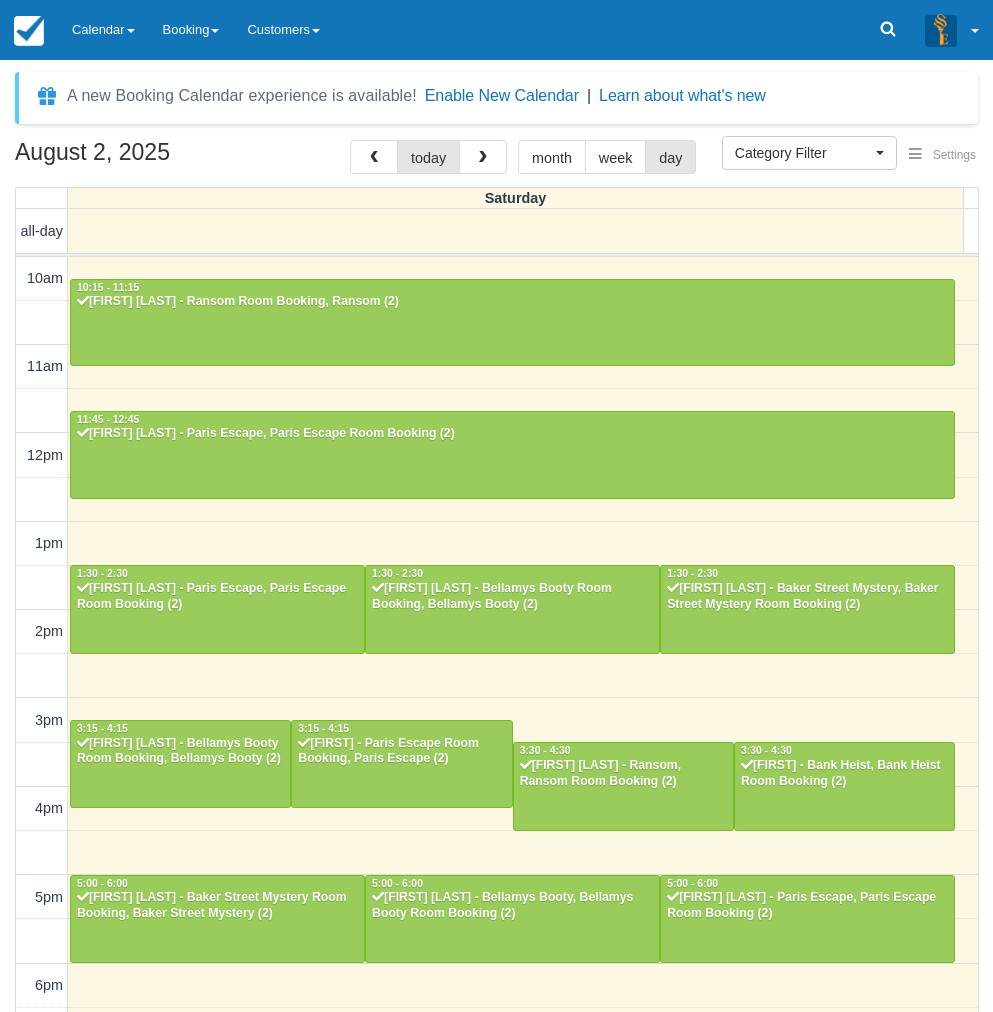 select 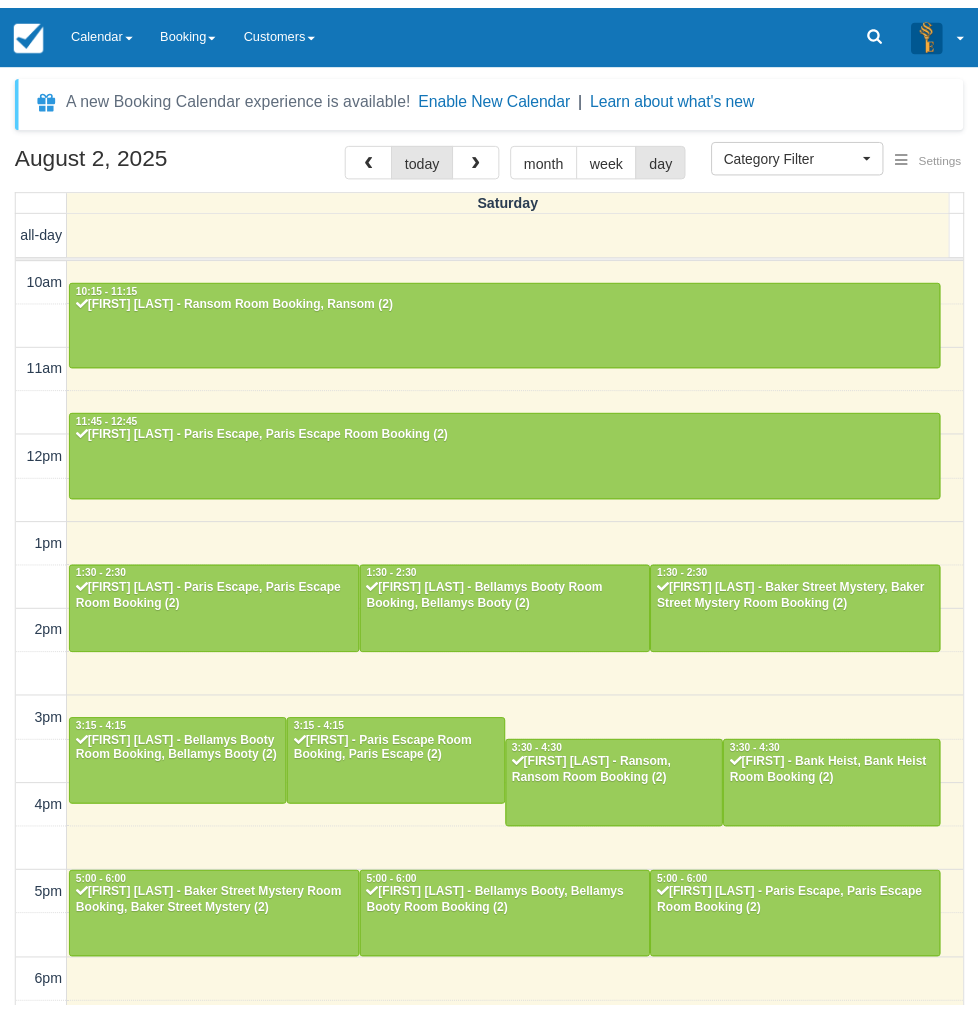 scroll, scrollTop: 0, scrollLeft: 0, axis: both 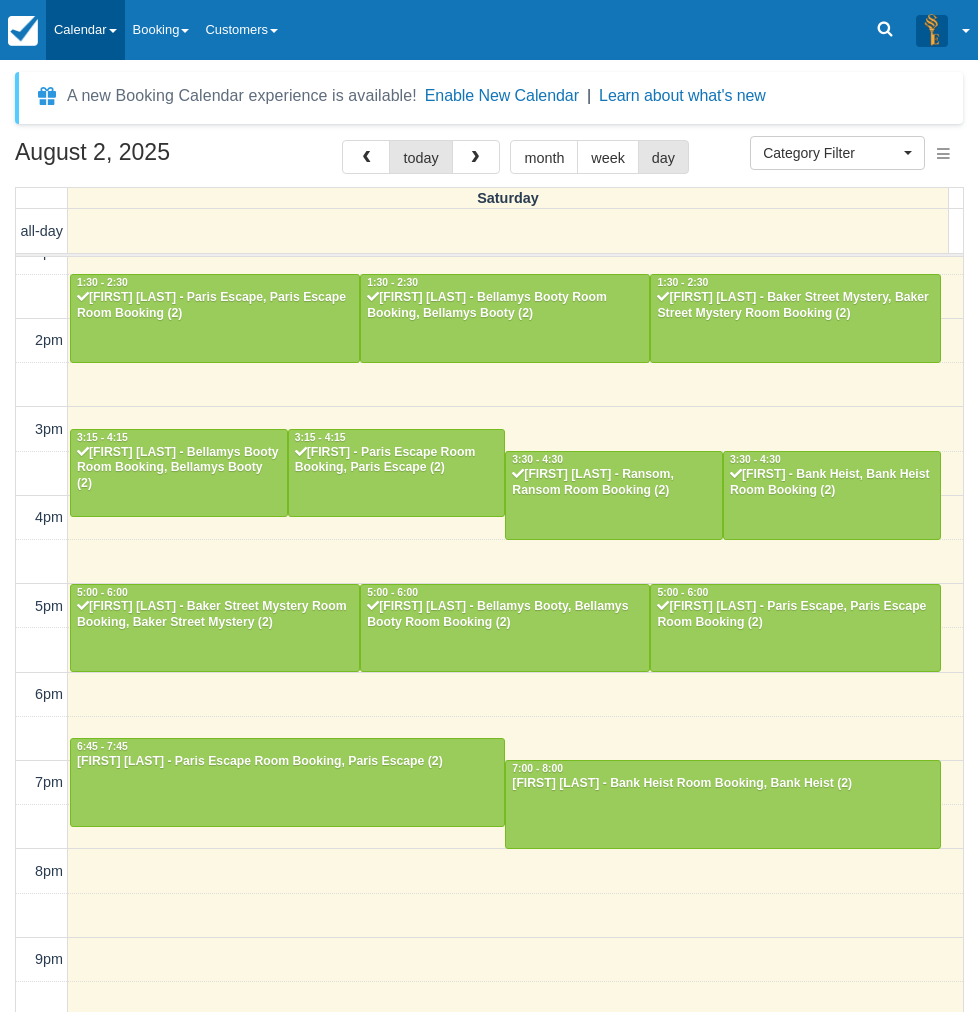 click on "Calendar" at bounding box center (85, 30) 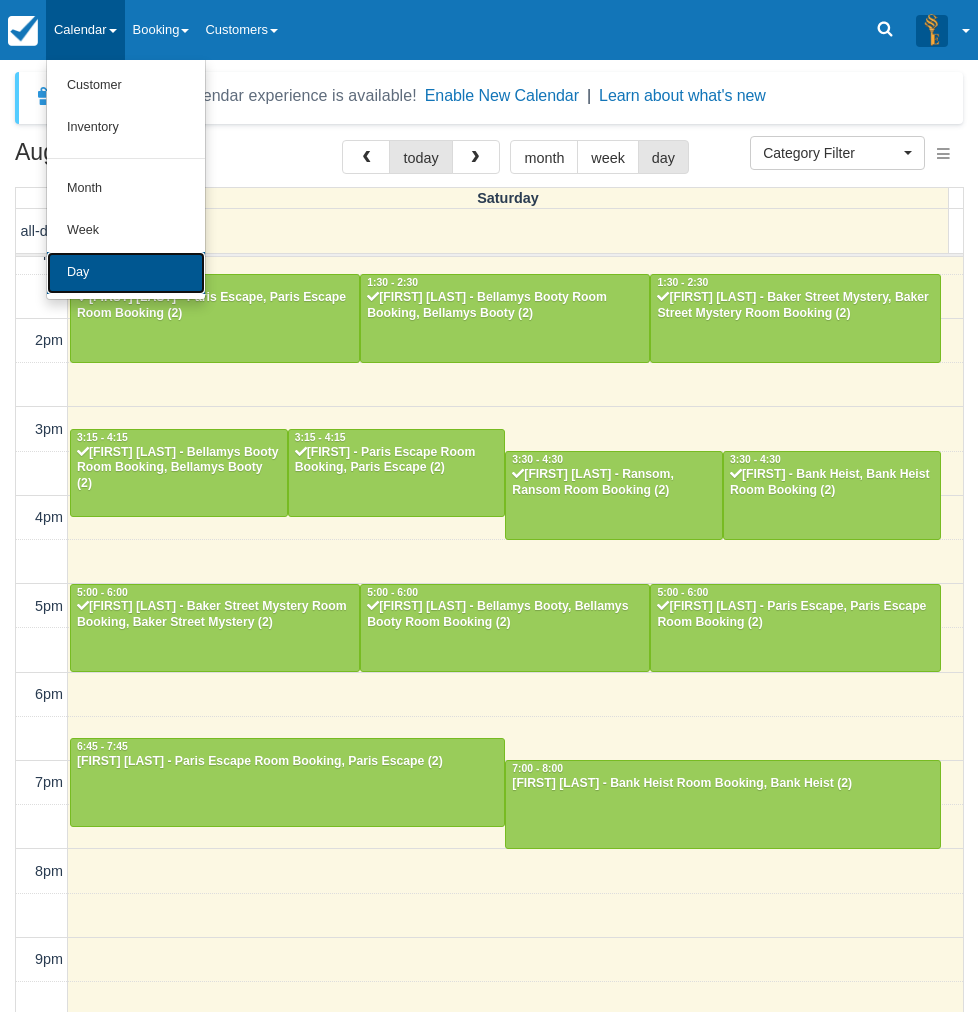 click on "Day" at bounding box center [126, 273] 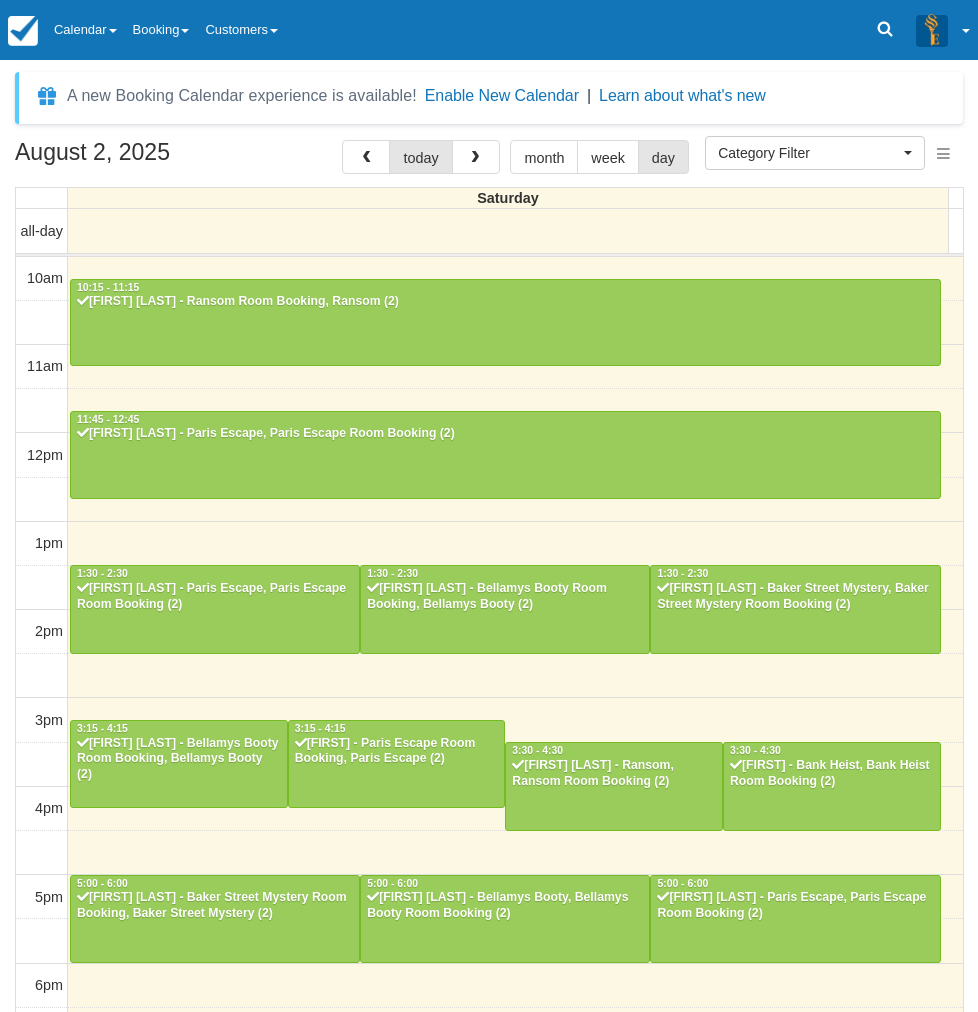 select 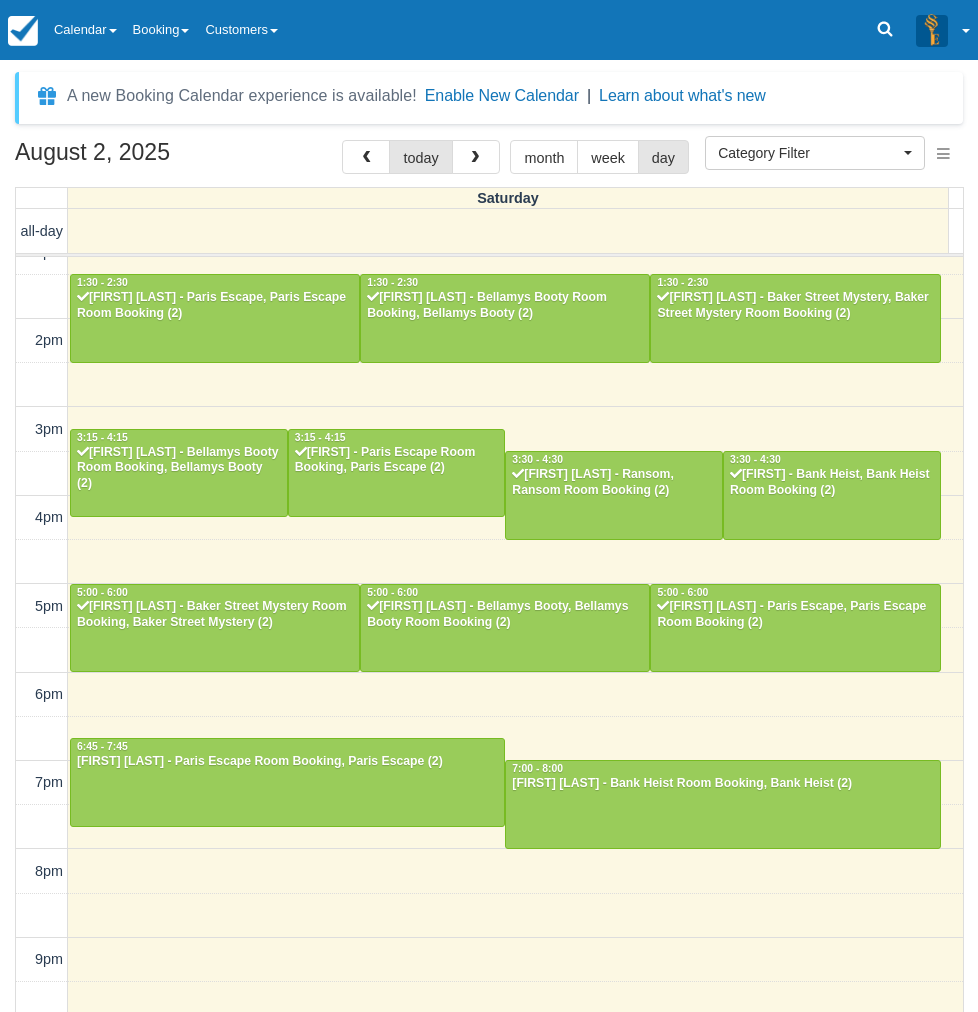scroll, scrollTop: 290, scrollLeft: 0, axis: vertical 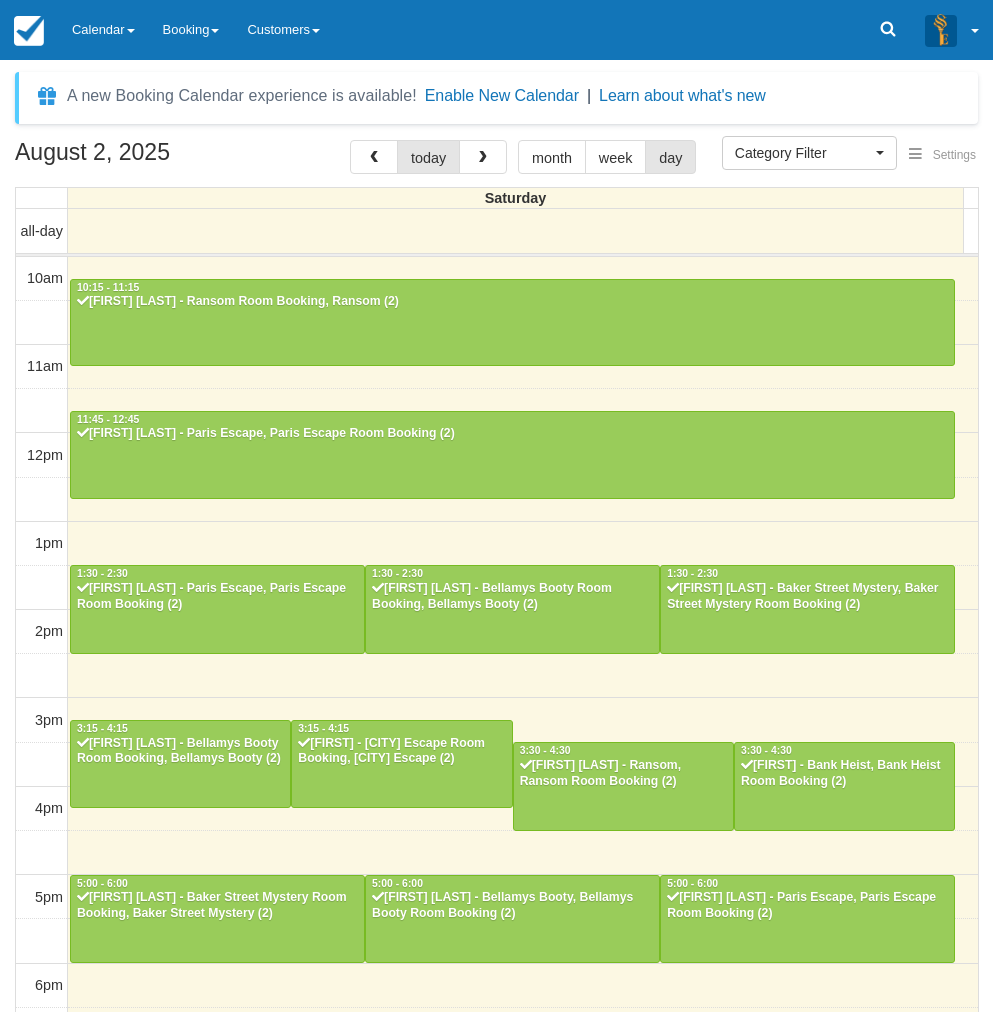 select 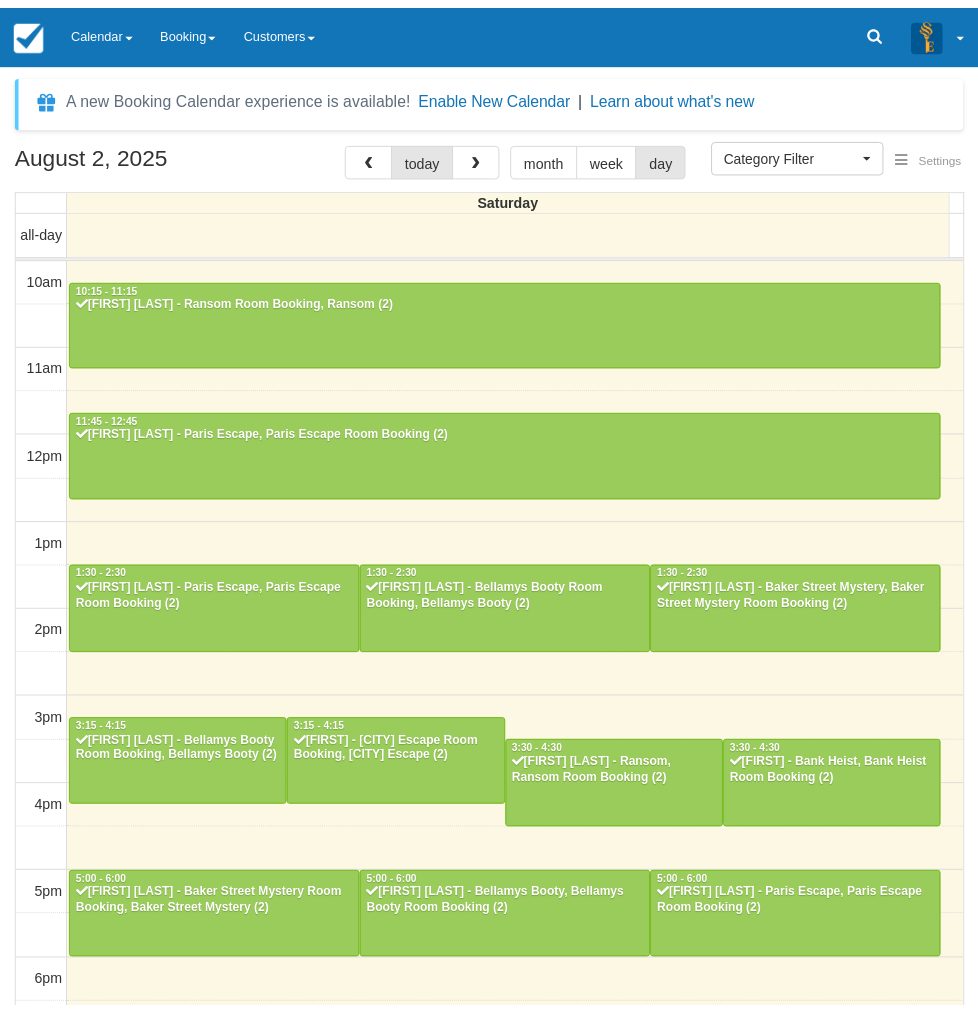 scroll, scrollTop: 0, scrollLeft: 0, axis: both 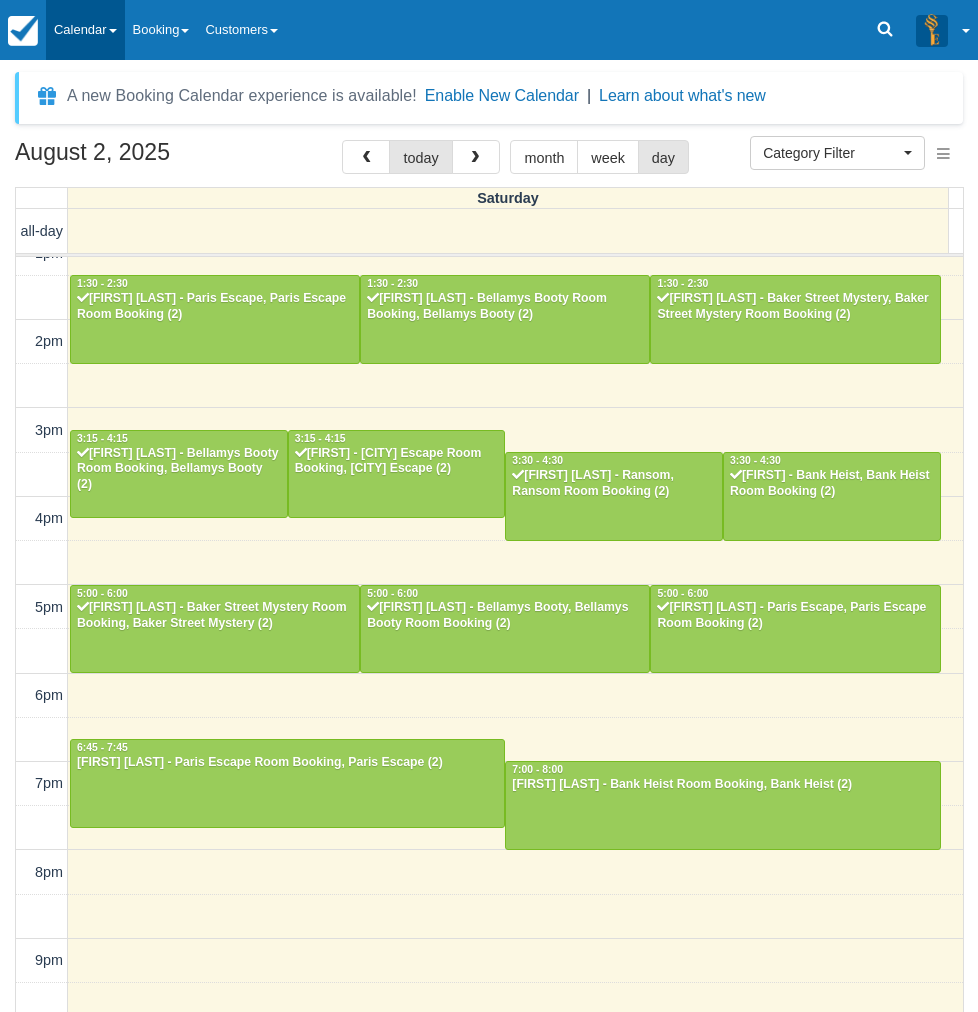 click on "Calendar" at bounding box center (85, 30) 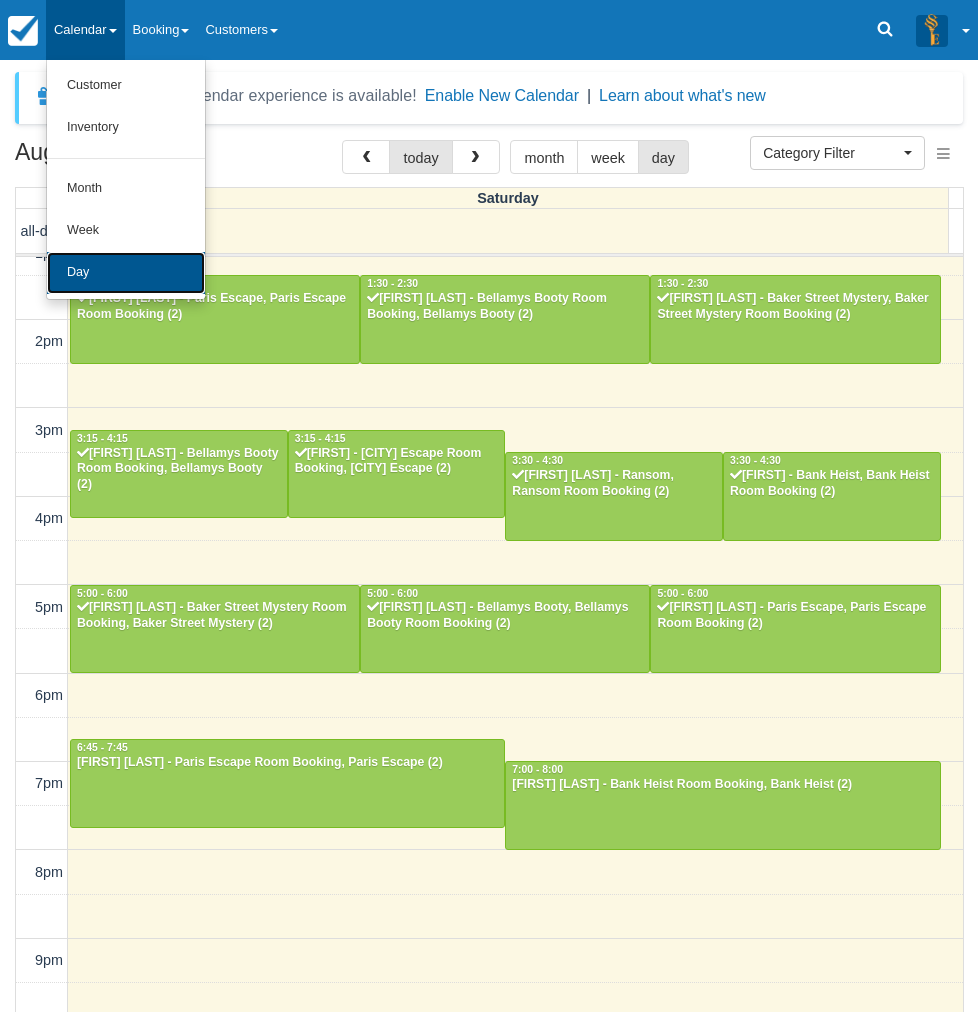 click on "Day" at bounding box center (126, 273) 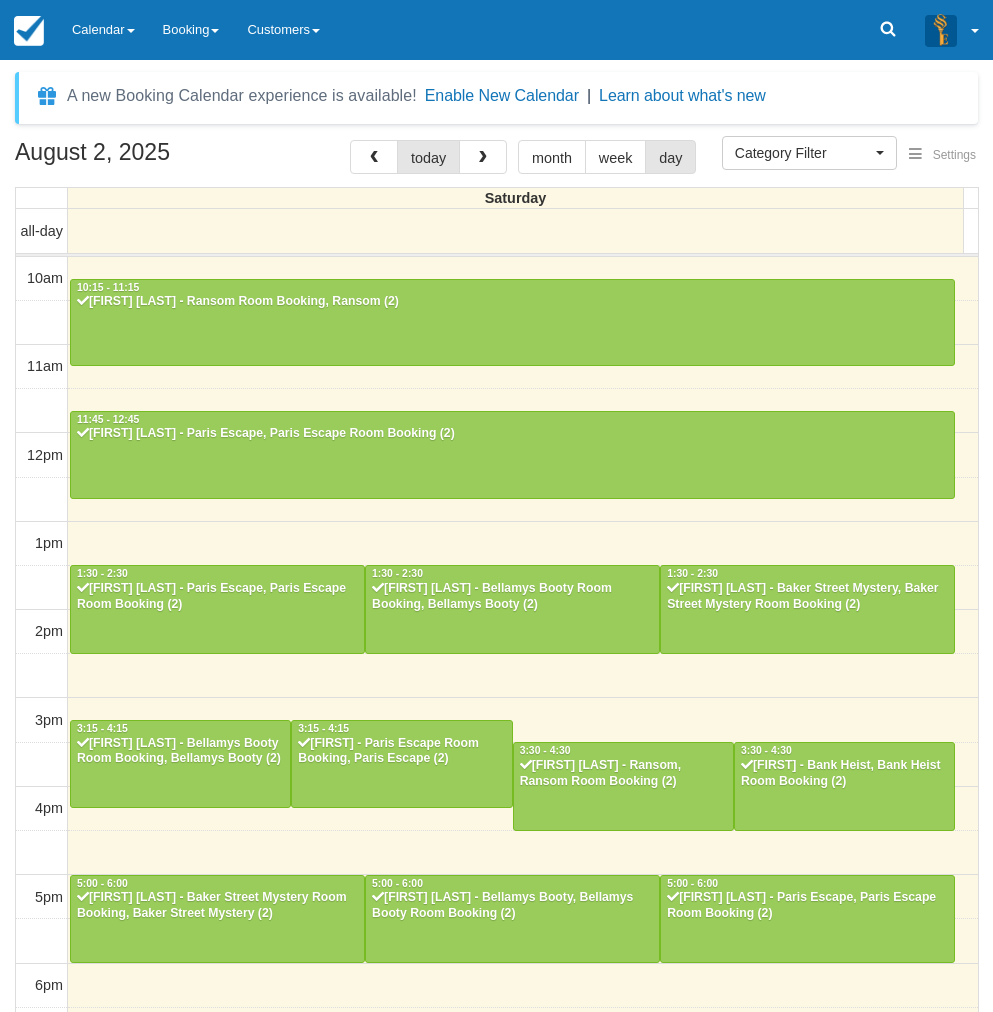 select 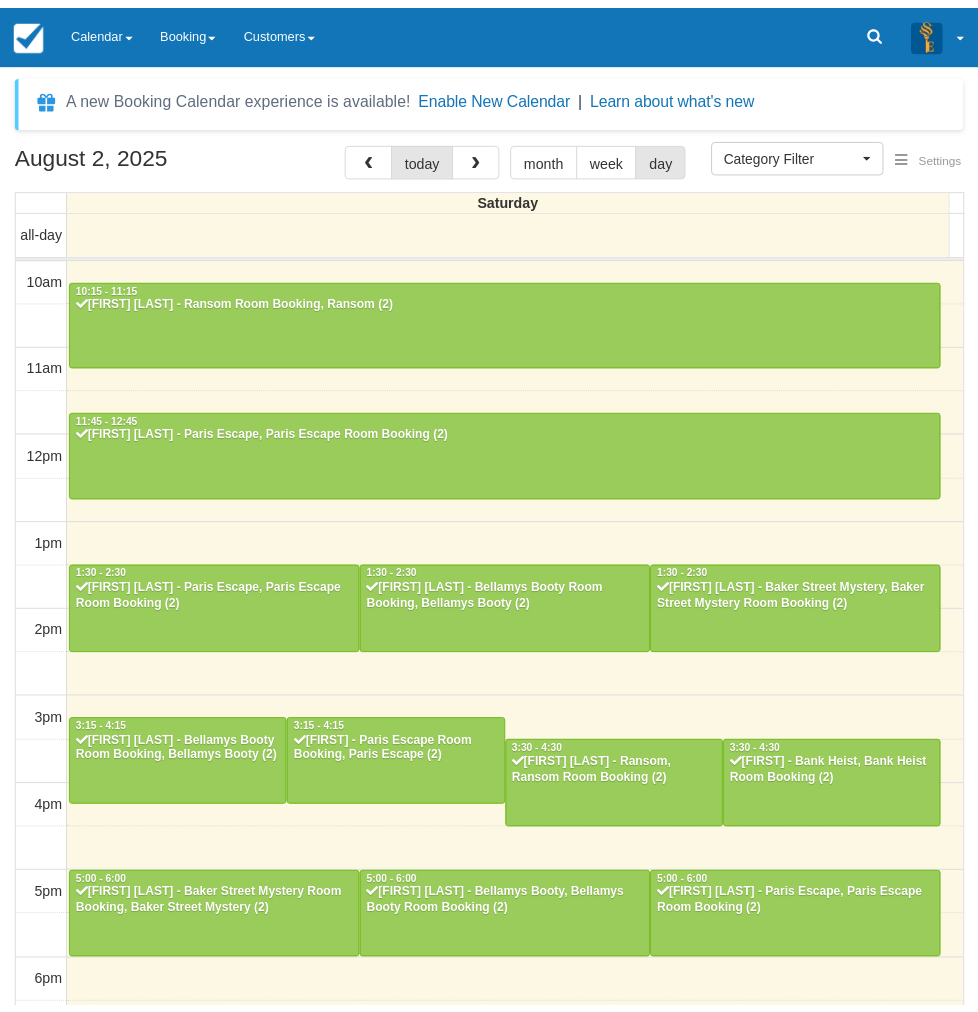 scroll, scrollTop: 0, scrollLeft: 0, axis: both 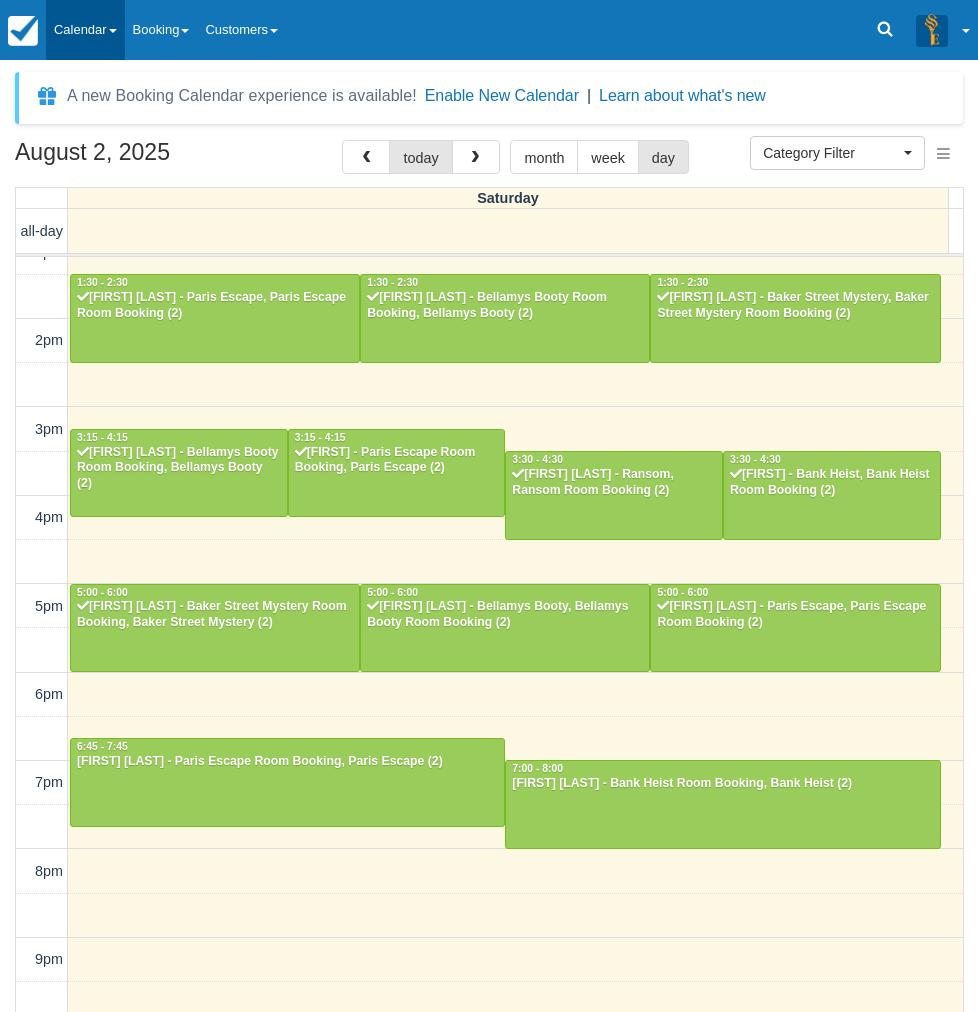click on "Calendar" at bounding box center [85, 30] 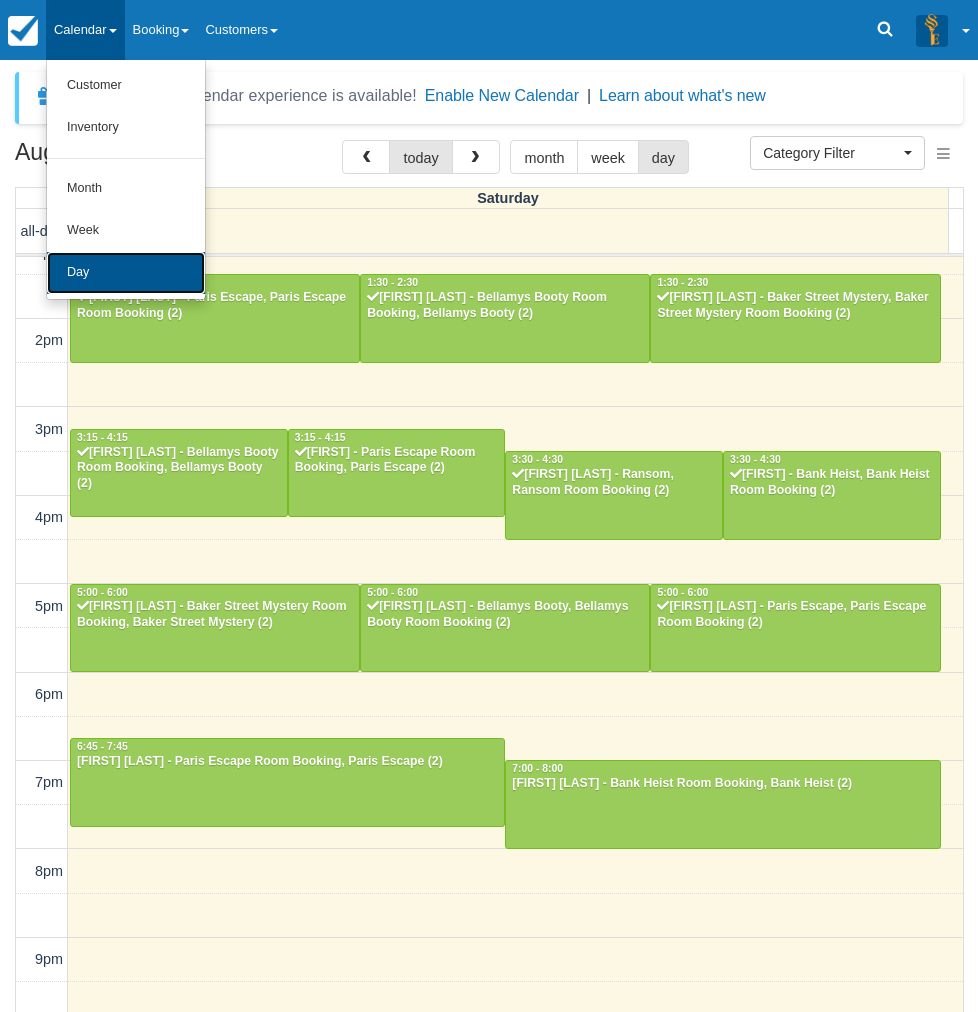 click on "Day" at bounding box center (126, 273) 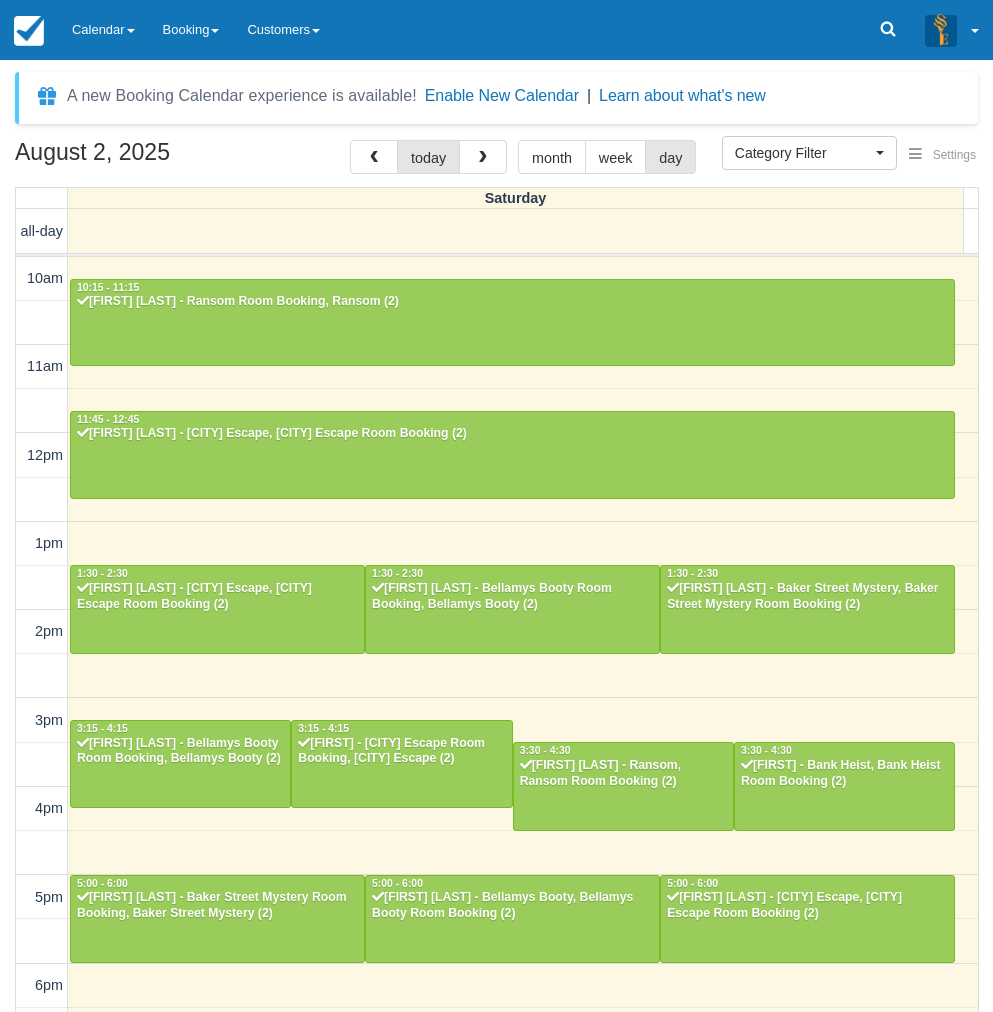 select 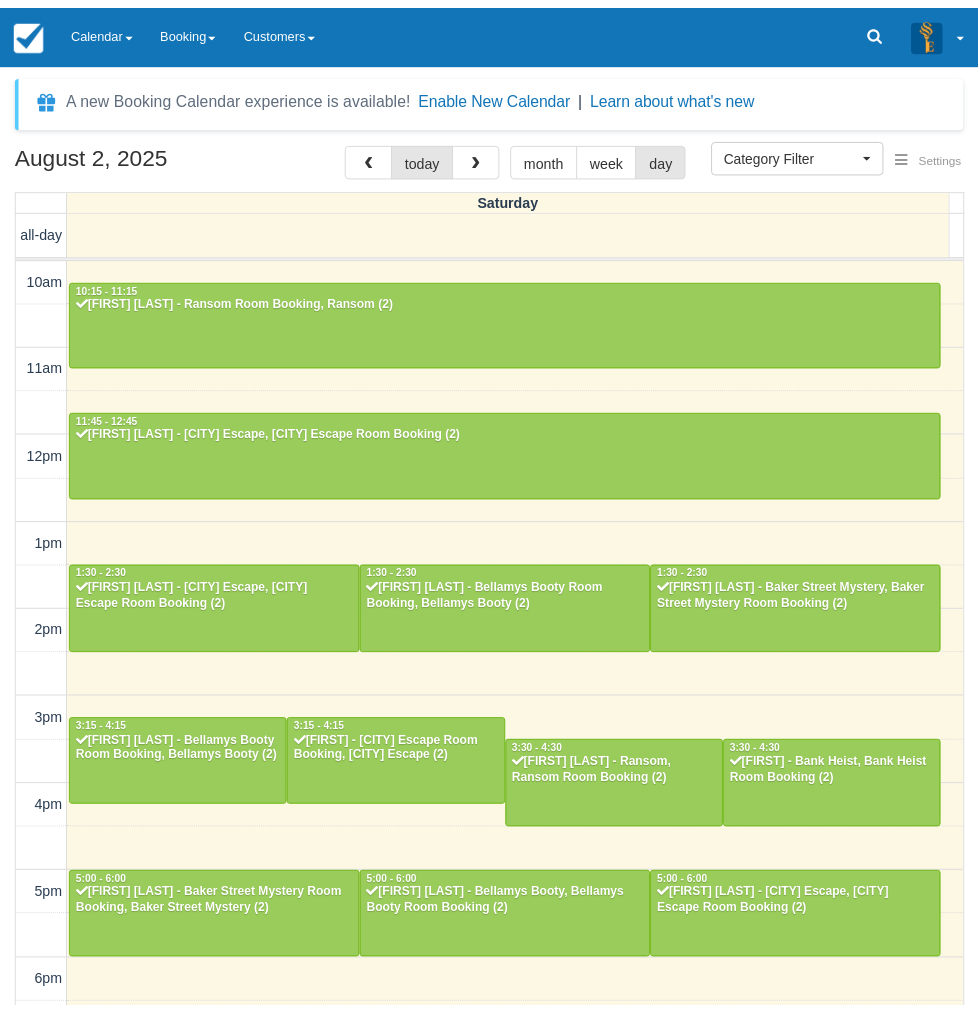 scroll, scrollTop: 0, scrollLeft: 0, axis: both 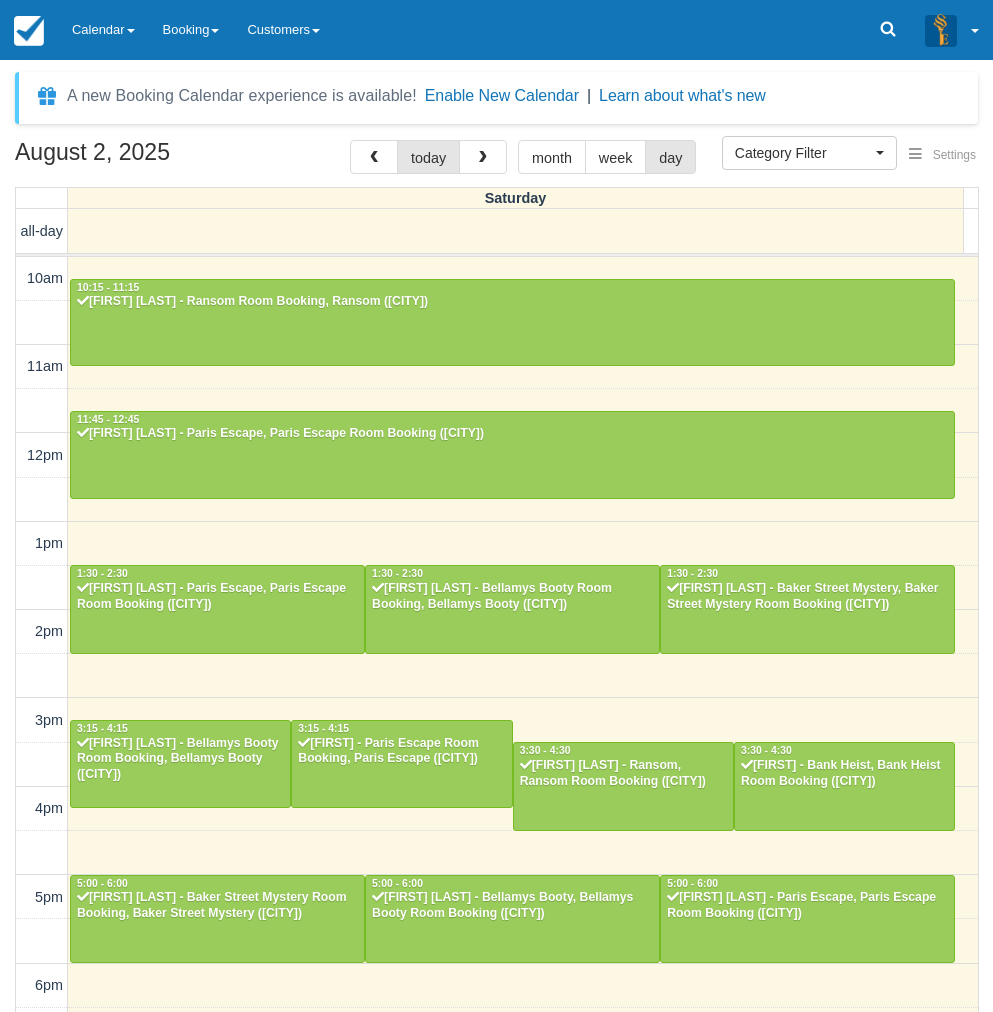 select 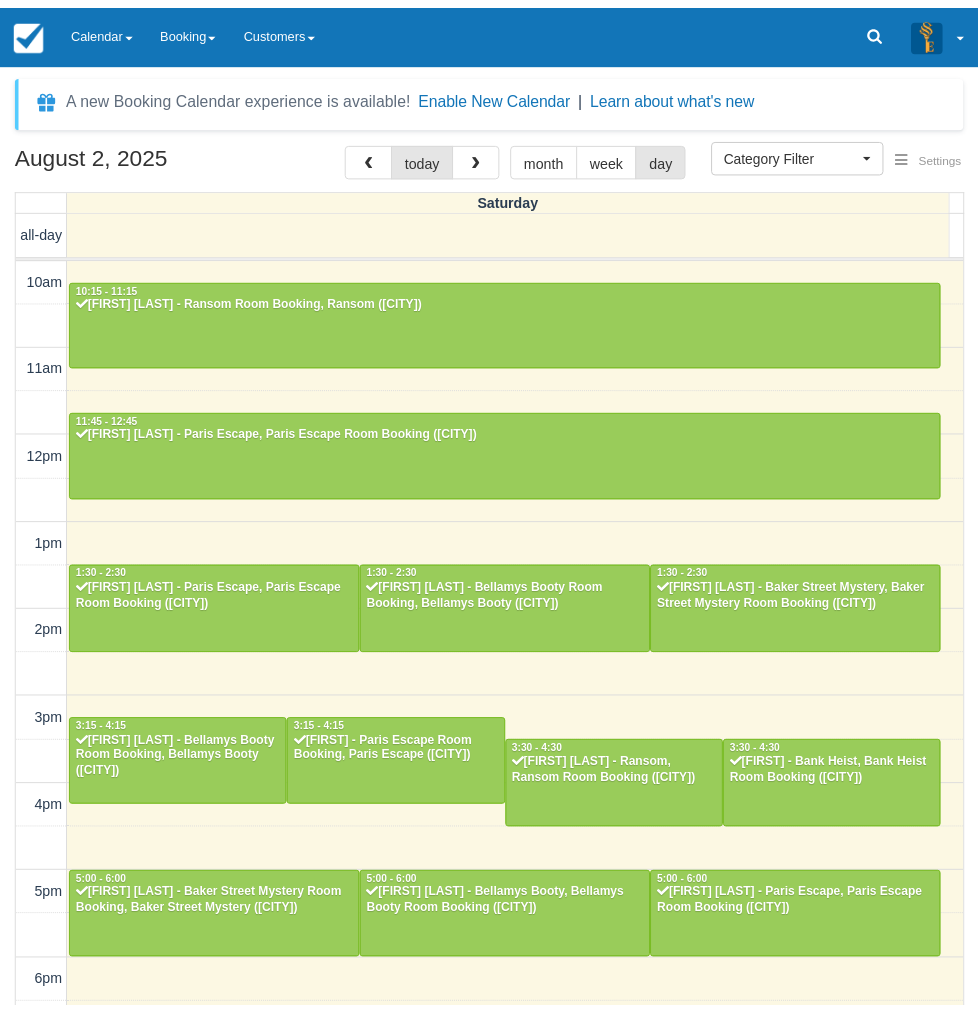 scroll, scrollTop: 0, scrollLeft: 0, axis: both 